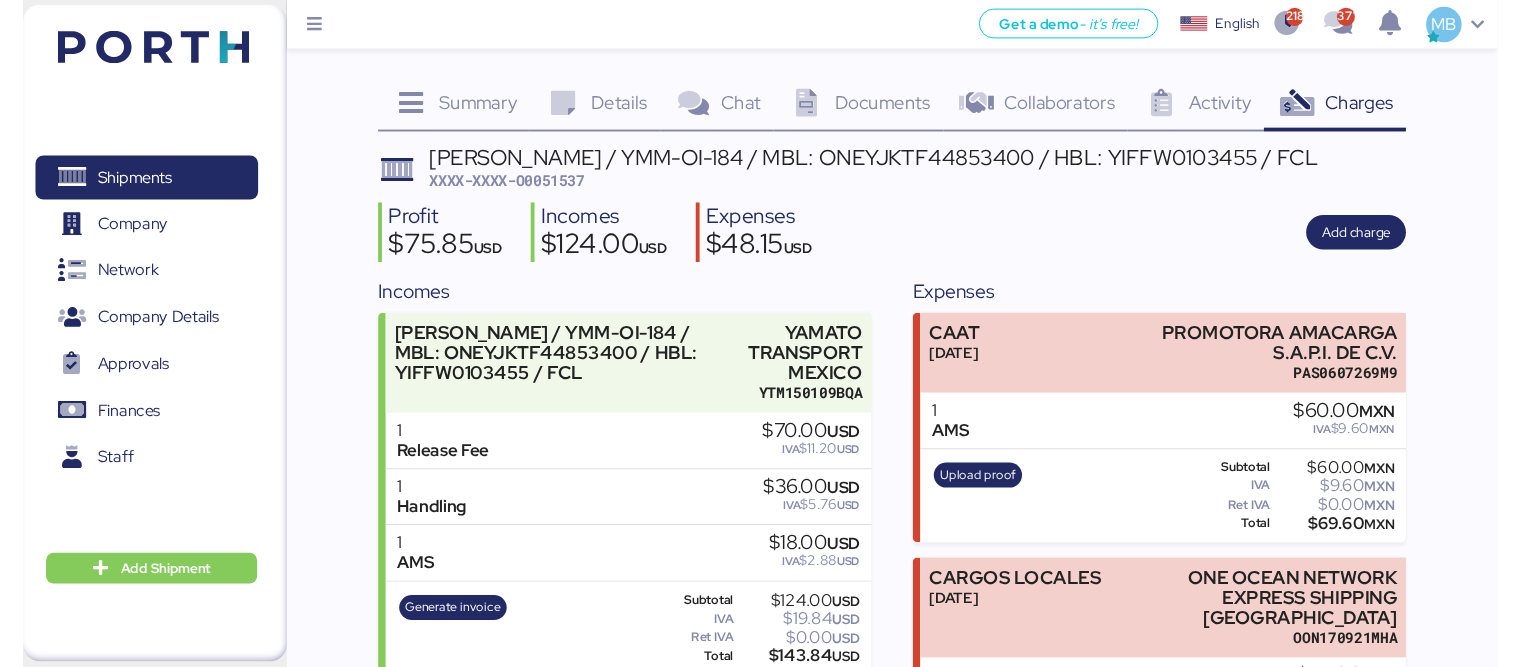 scroll, scrollTop: 0, scrollLeft: 0, axis: both 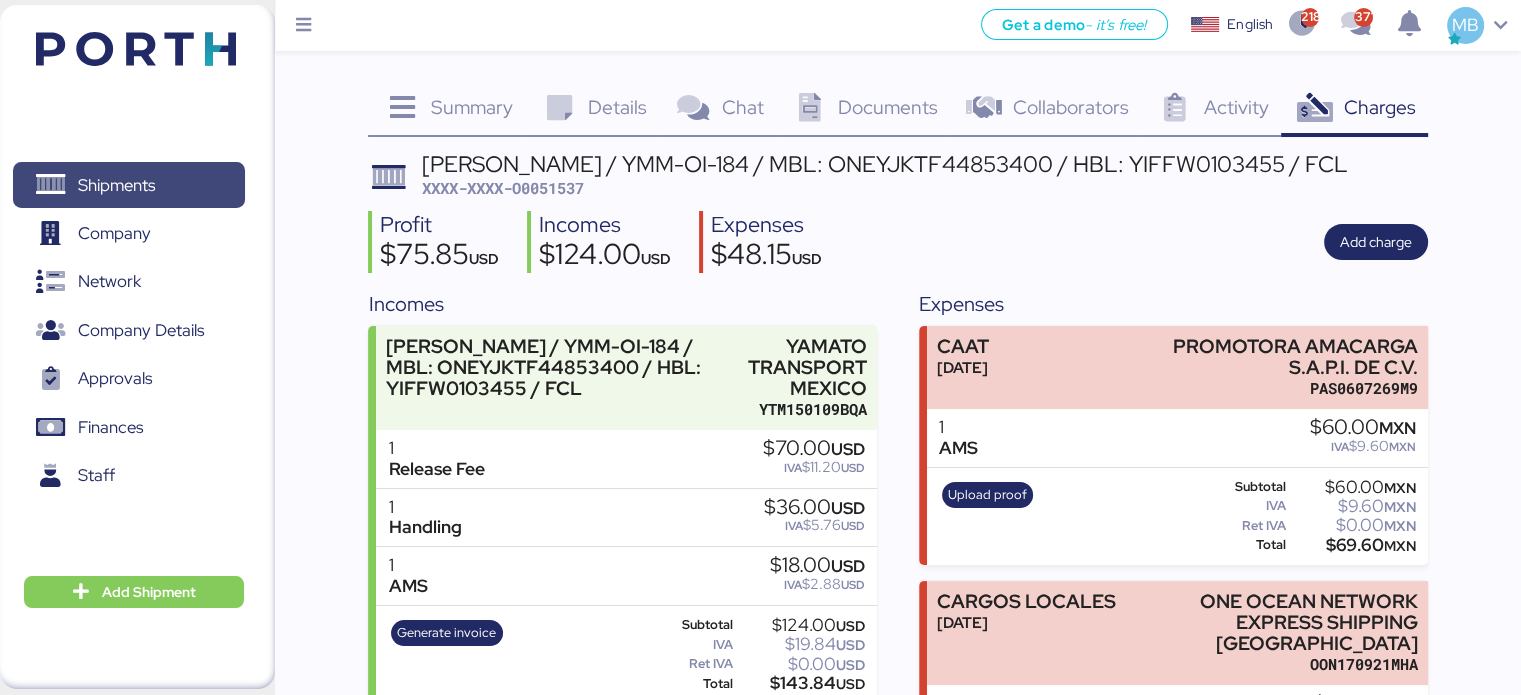 click on "Shipments" at bounding box center (116, 185) 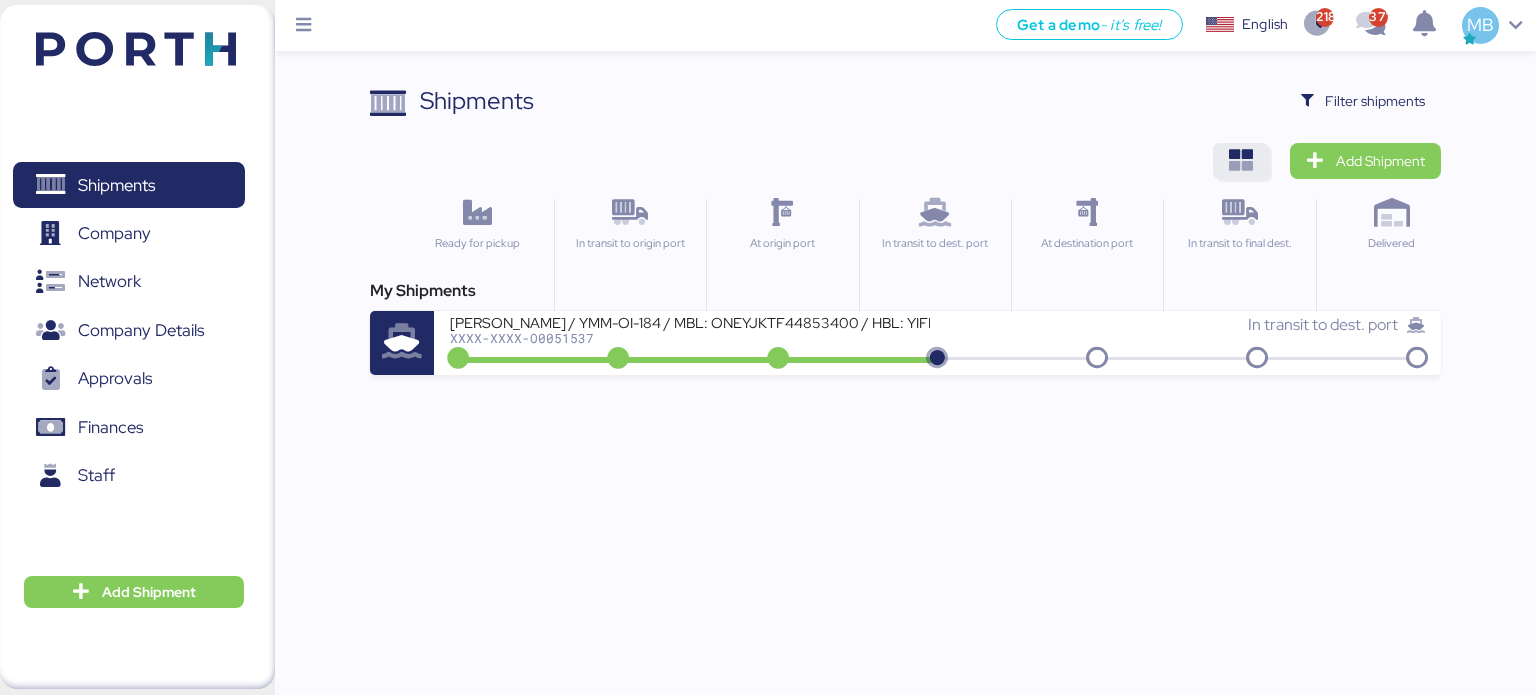 click at bounding box center (1241, 161) 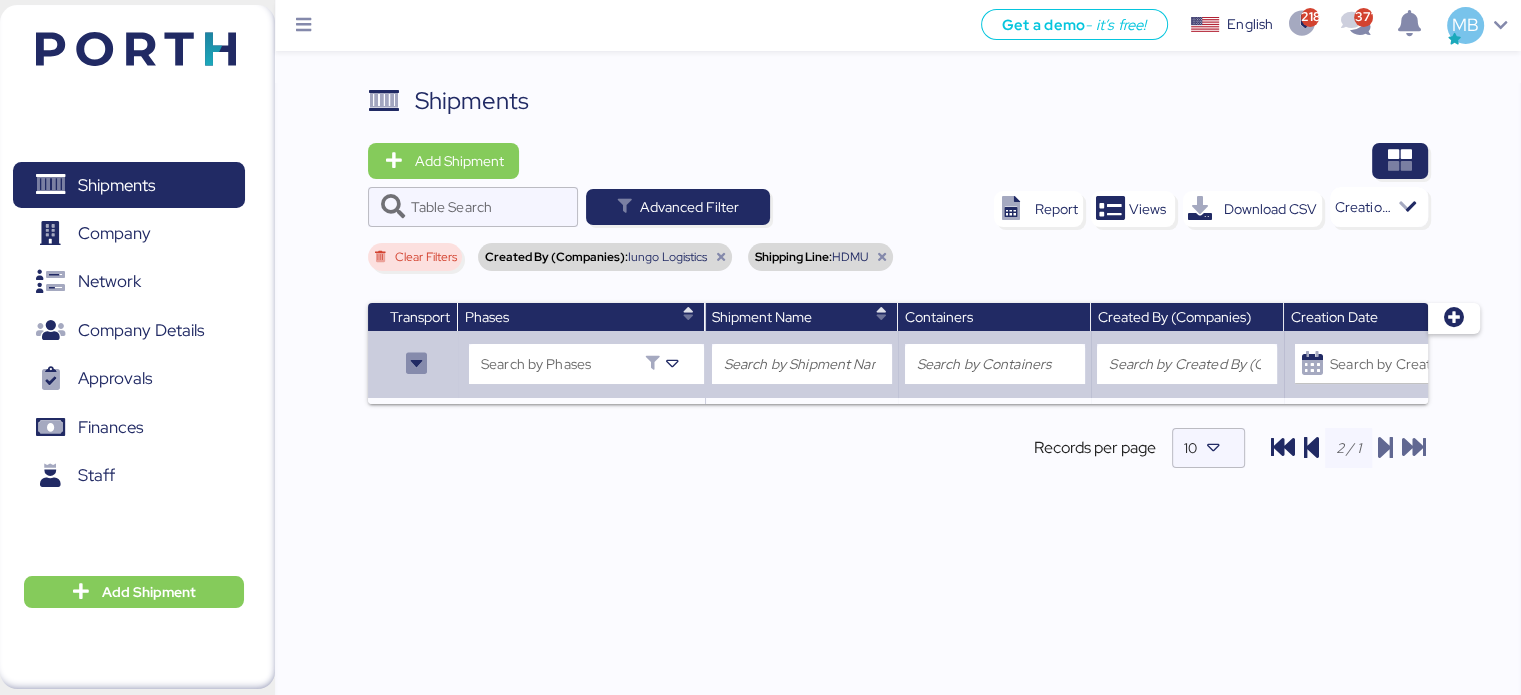 click at bounding box center [881, 257] 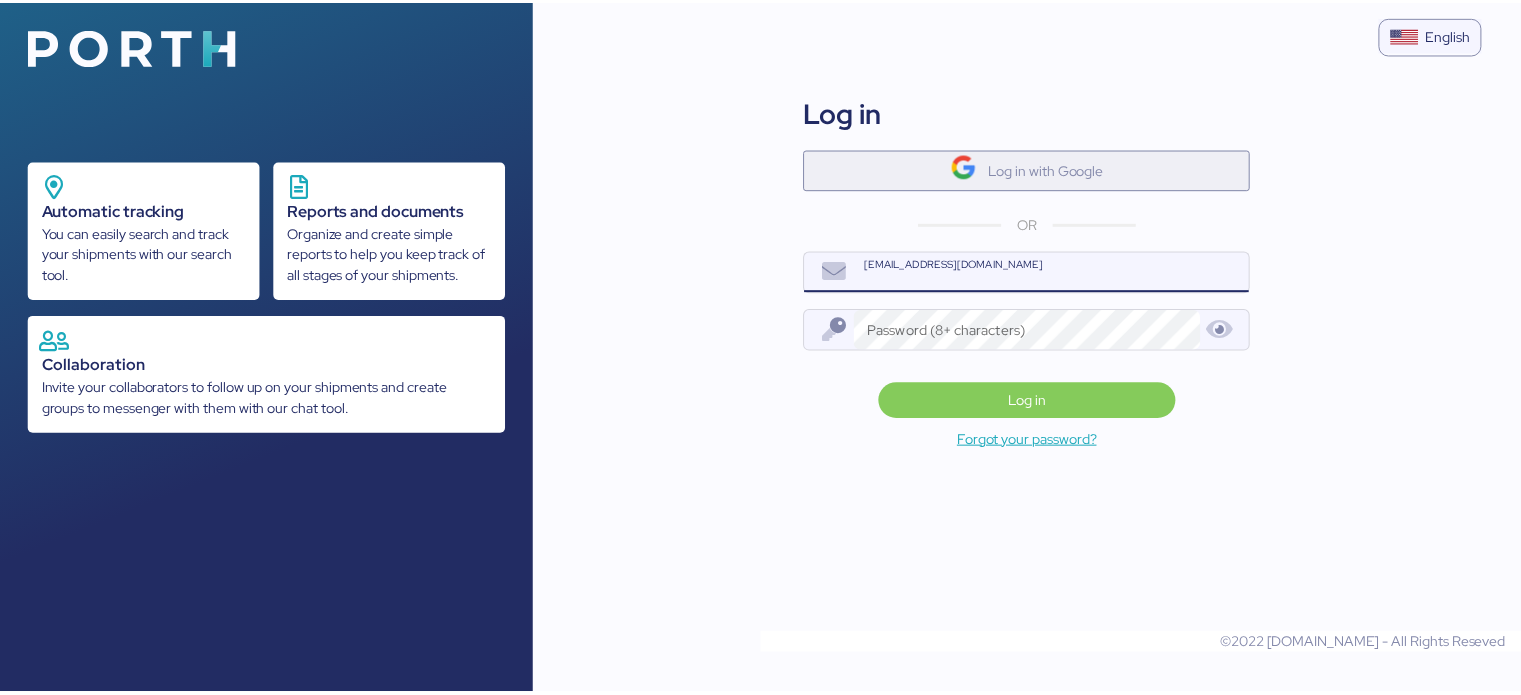 scroll, scrollTop: 0, scrollLeft: 0, axis: both 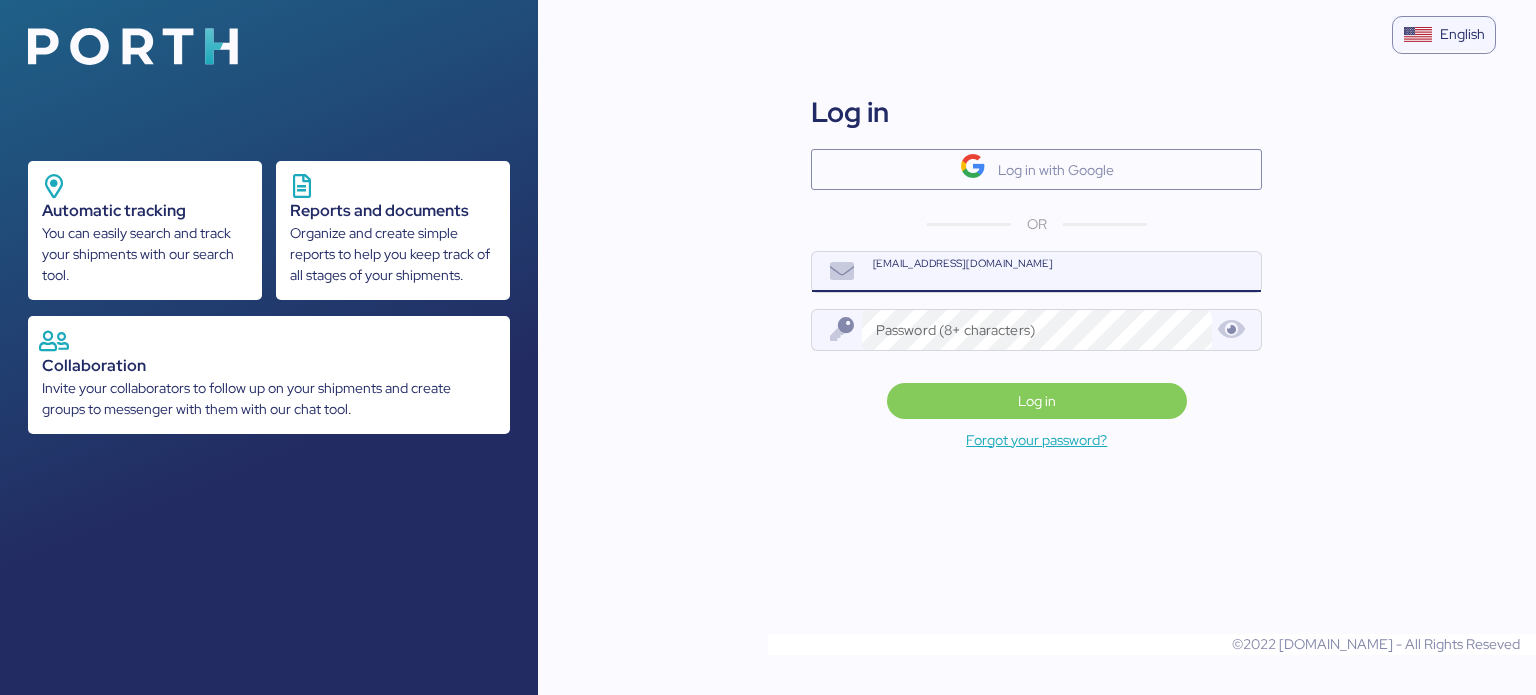 click on "name@company.com" at bounding box center (1062, 272) 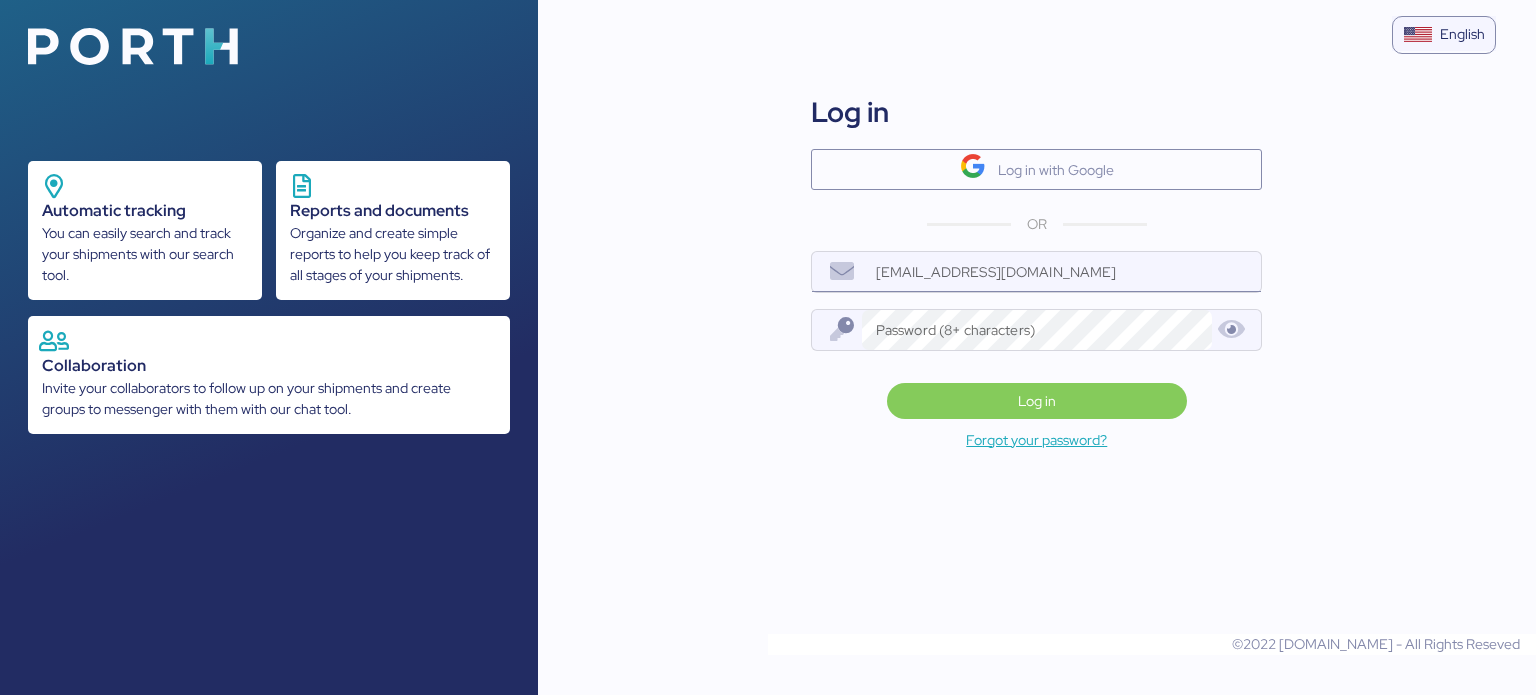 type on "miguel@iungo.mx" 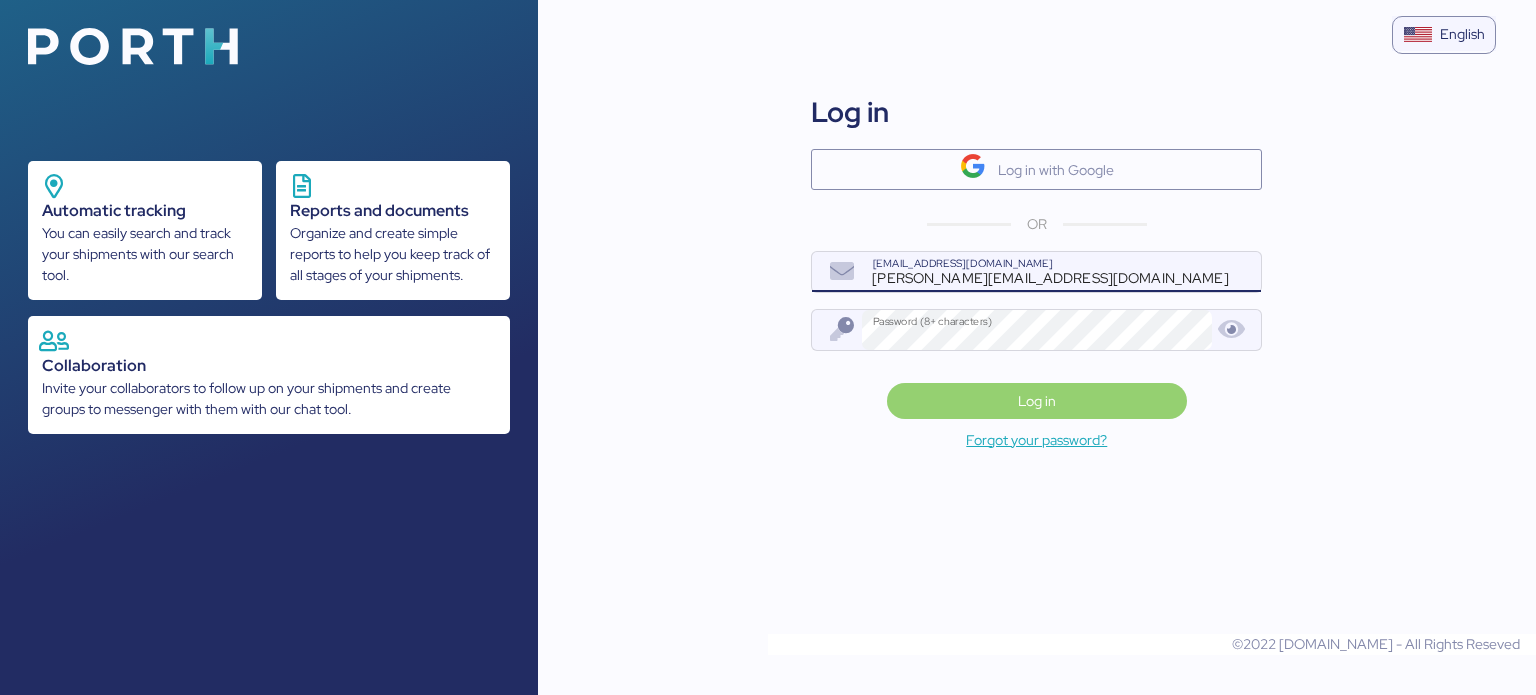 click on "Log in" at bounding box center [1037, 401] 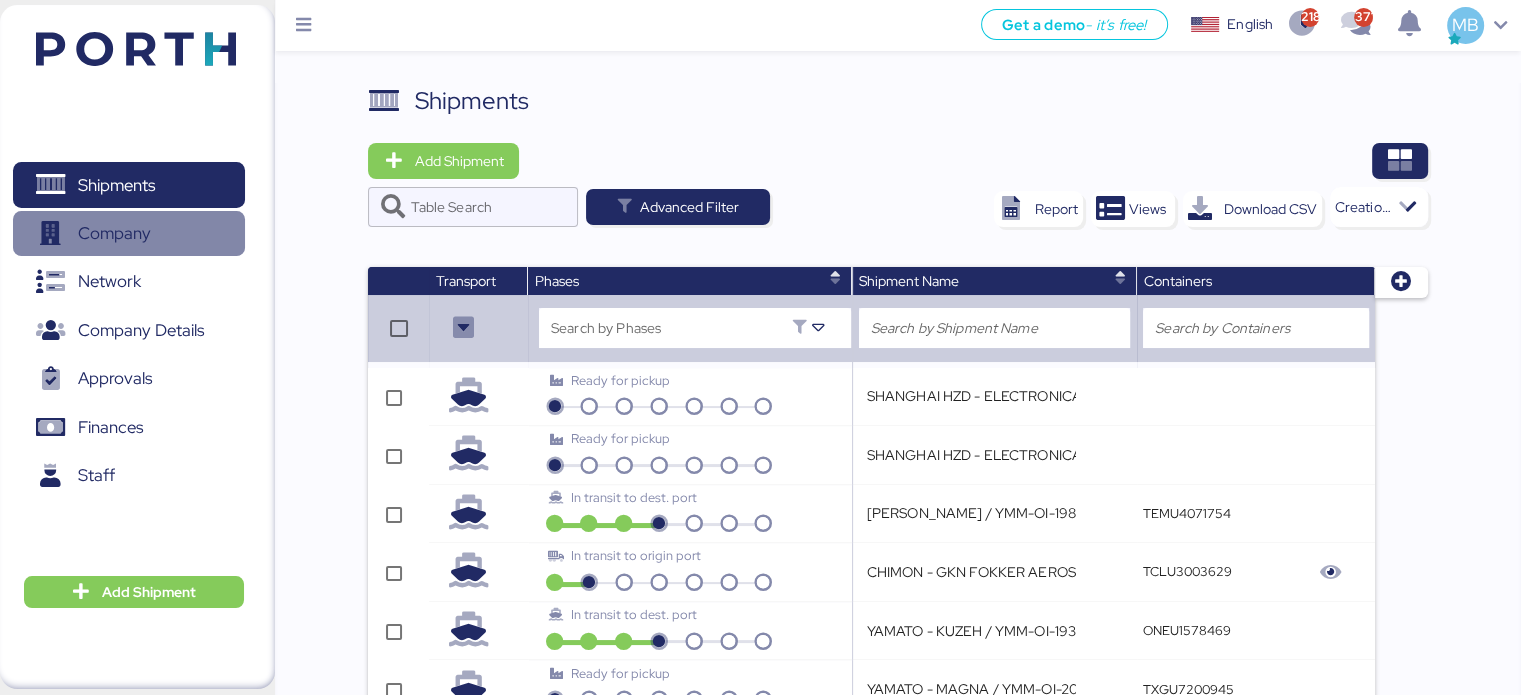 click on "Company" at bounding box center [114, 233] 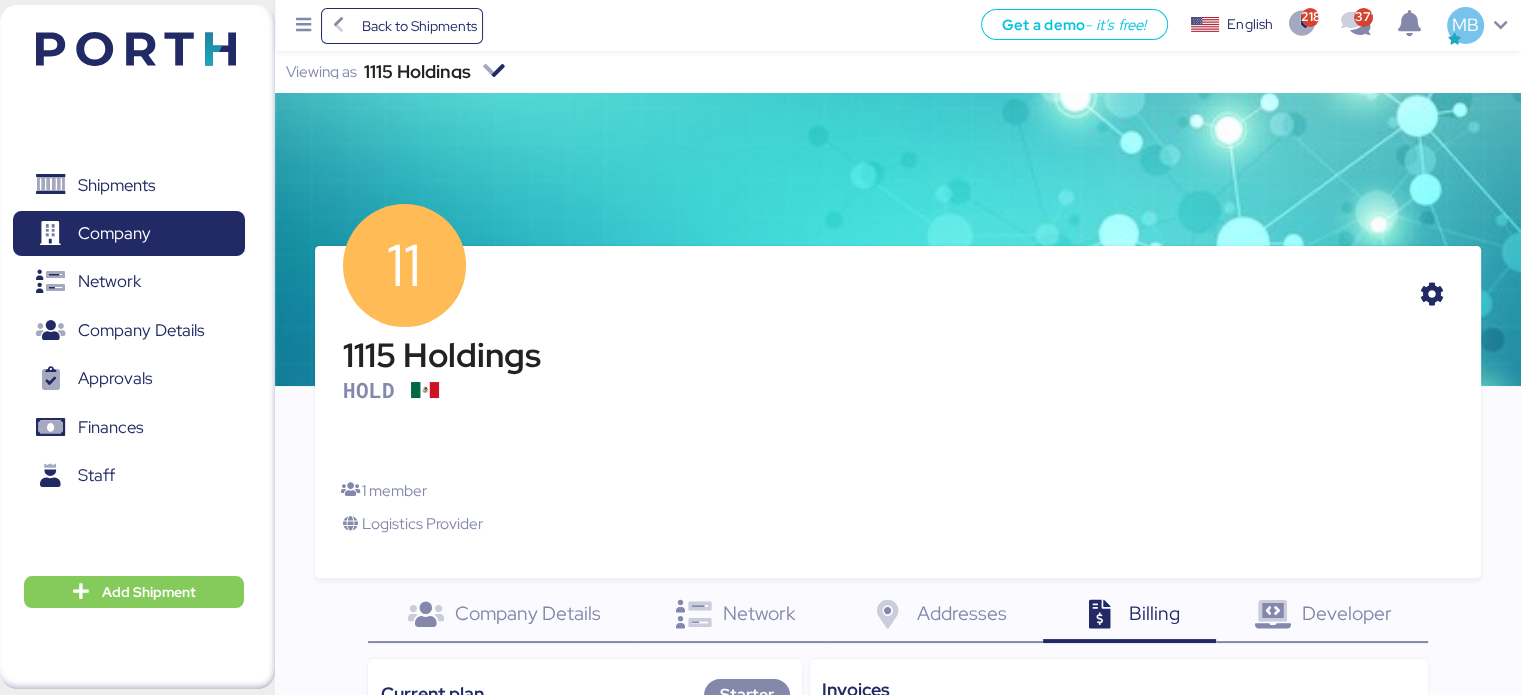 click at bounding box center [493, 71] 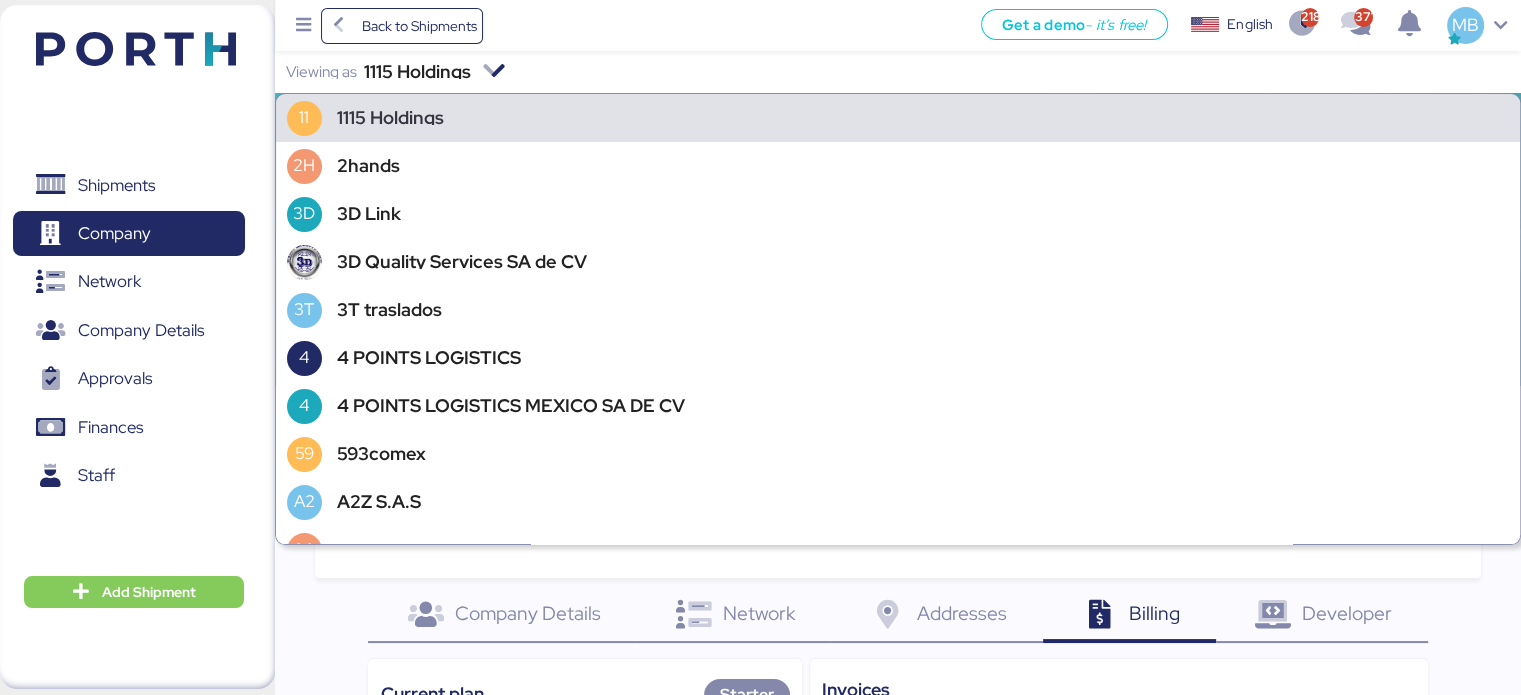 scroll, scrollTop: 55182, scrollLeft: 0, axis: vertical 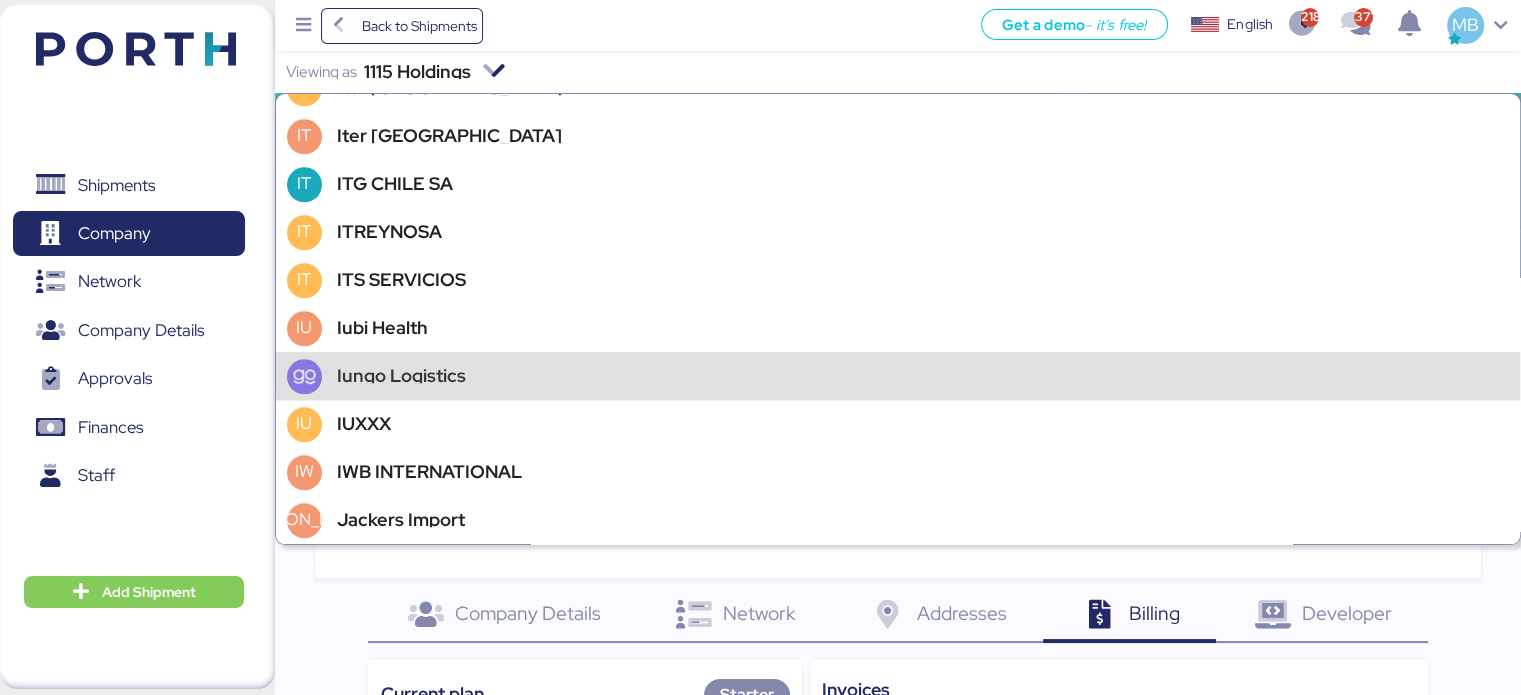 click on "Iungo Logistics" at bounding box center [898, 376] 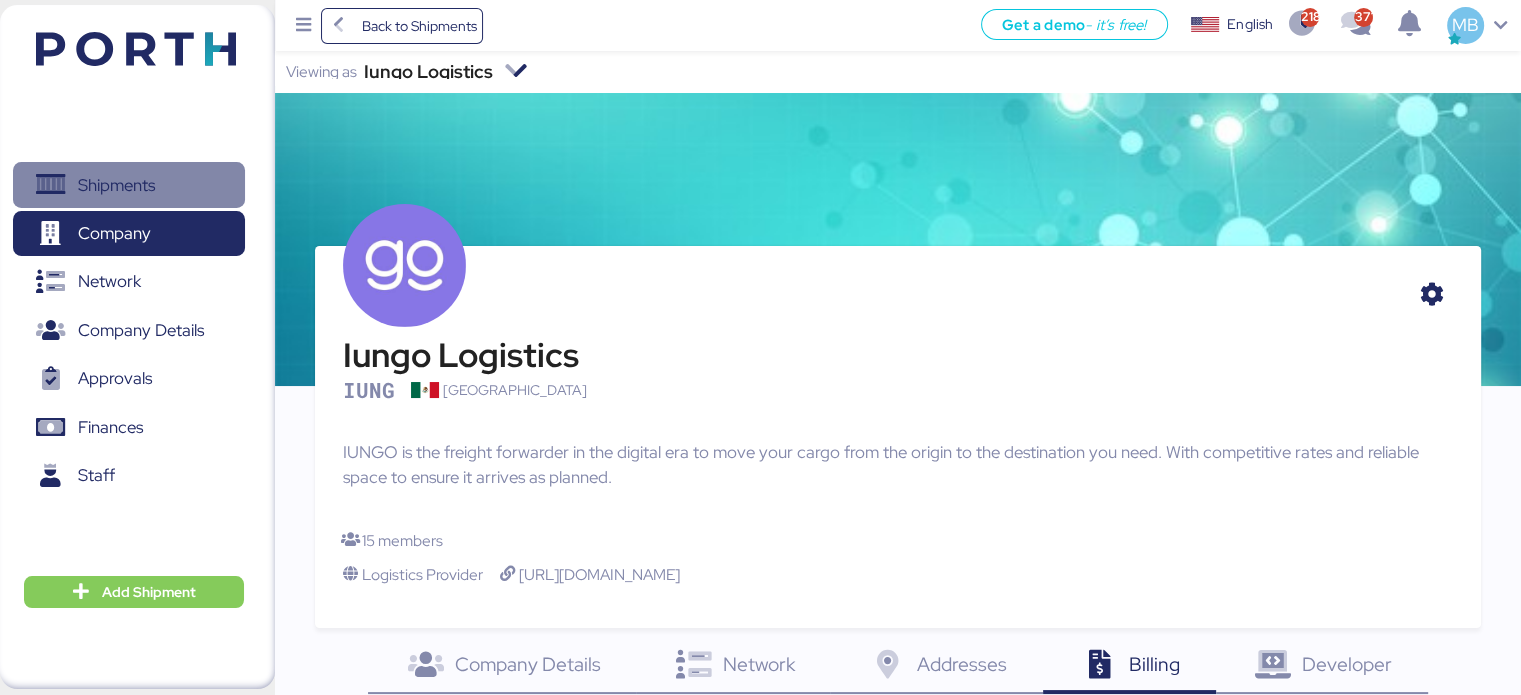 click on "Shipments" at bounding box center [128, 185] 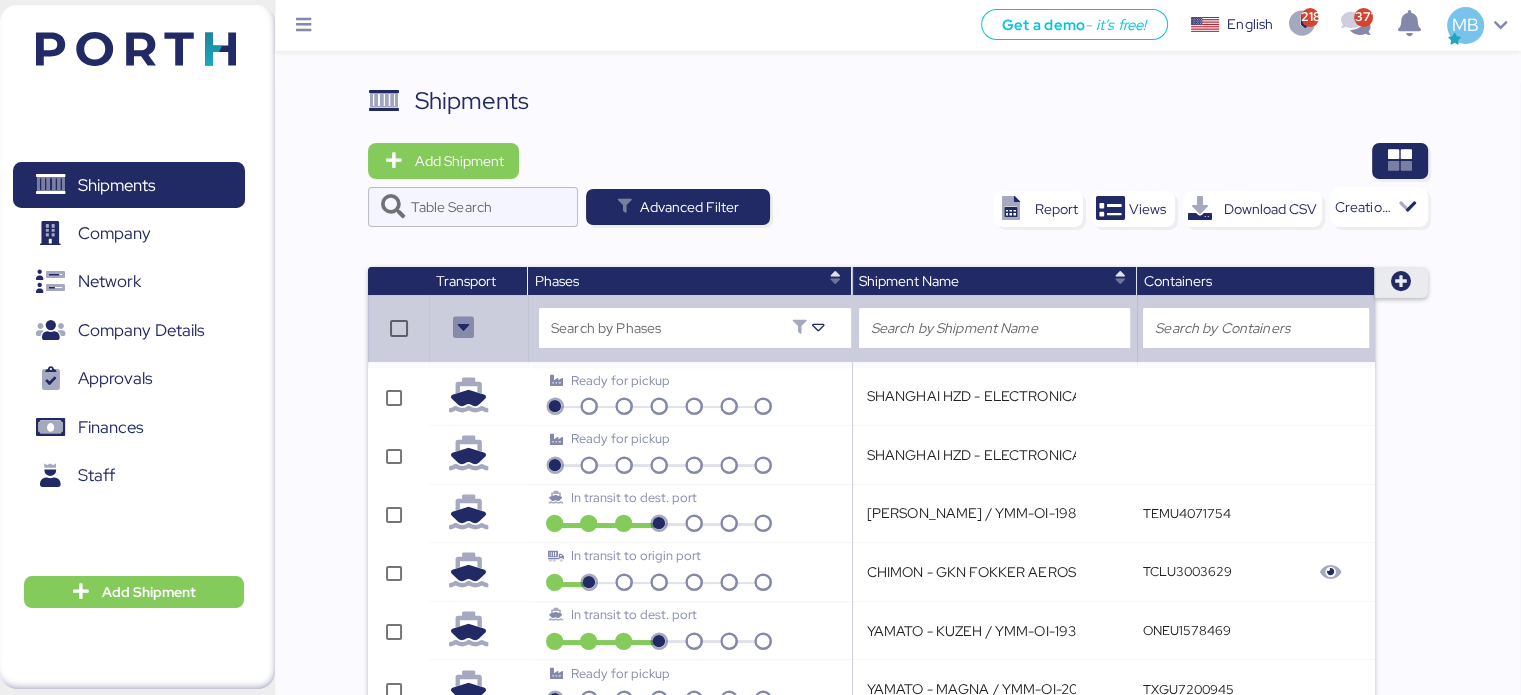 click at bounding box center (1401, 282) 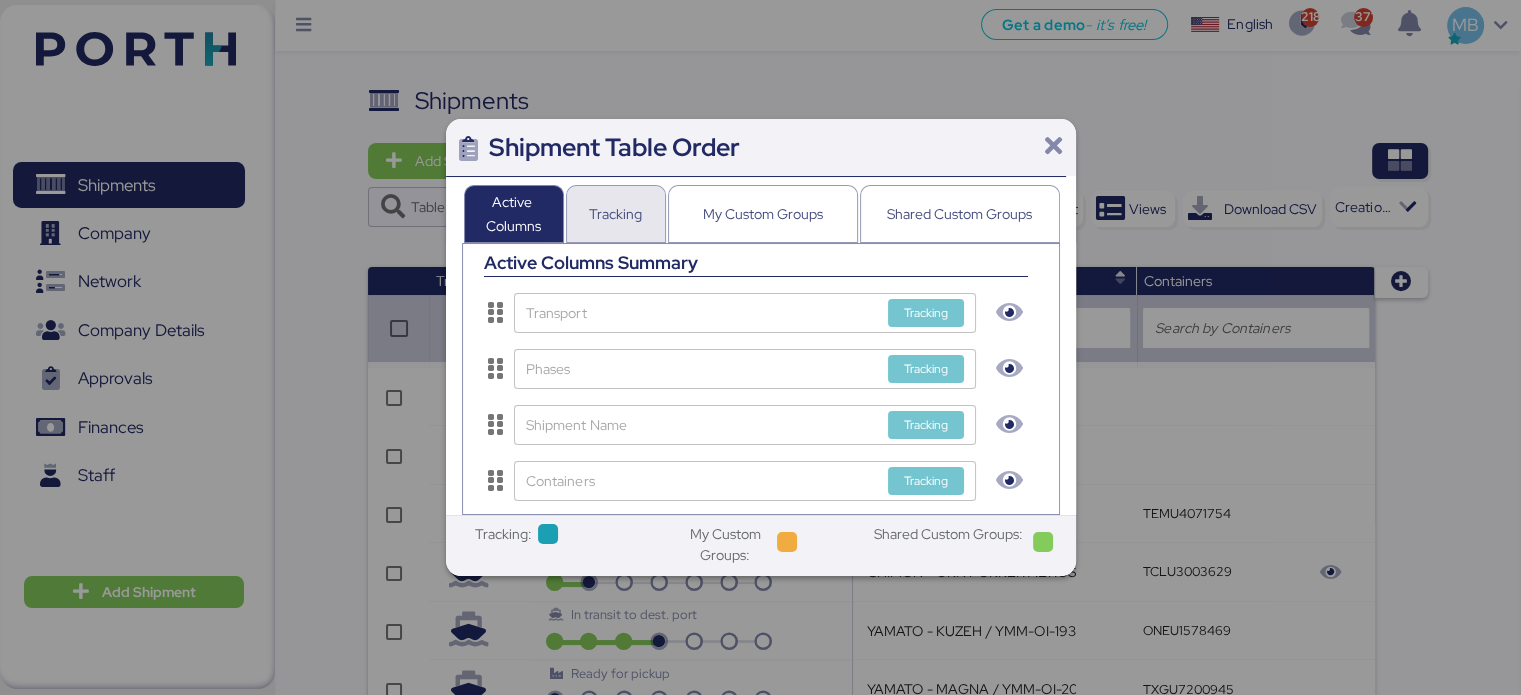 click on "Tracking" at bounding box center (616, 214) 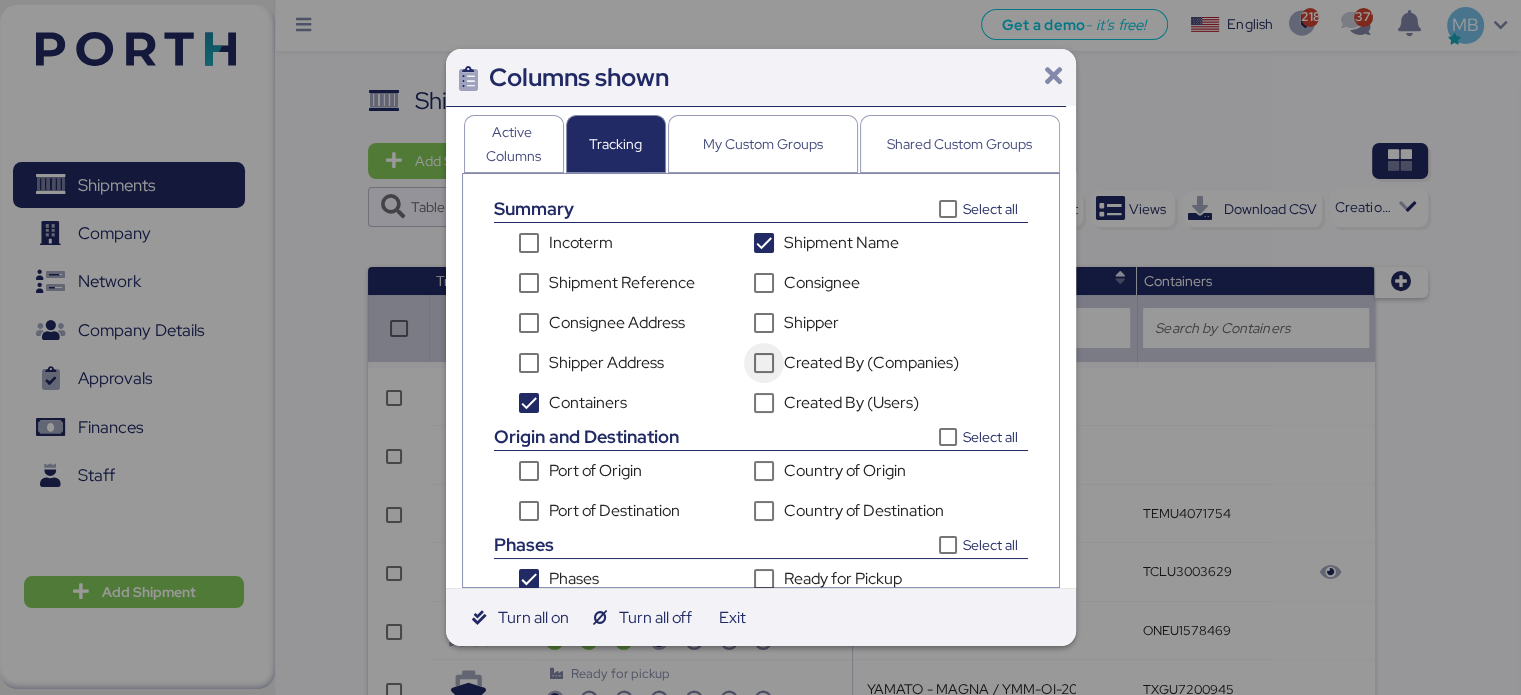 click at bounding box center [764, 363] 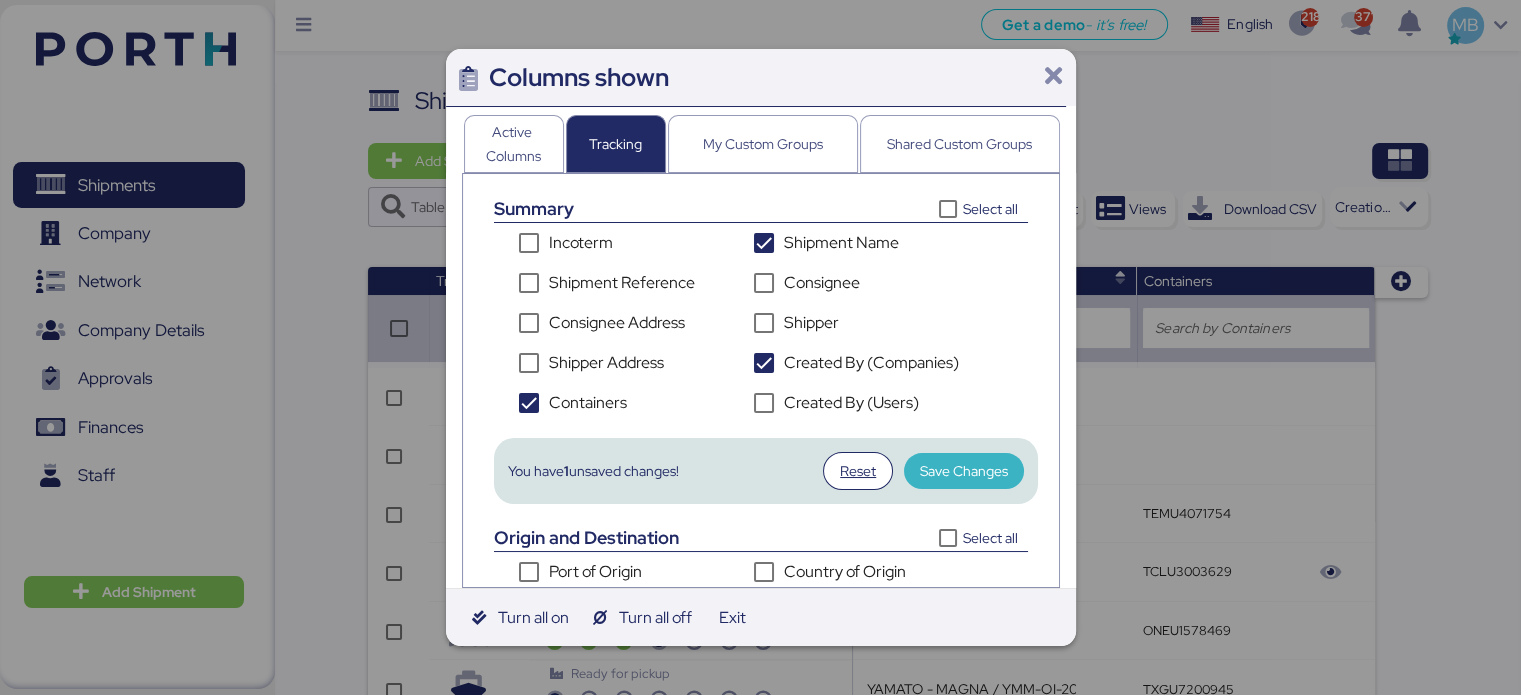 click on "Save Changes" at bounding box center [964, 471] 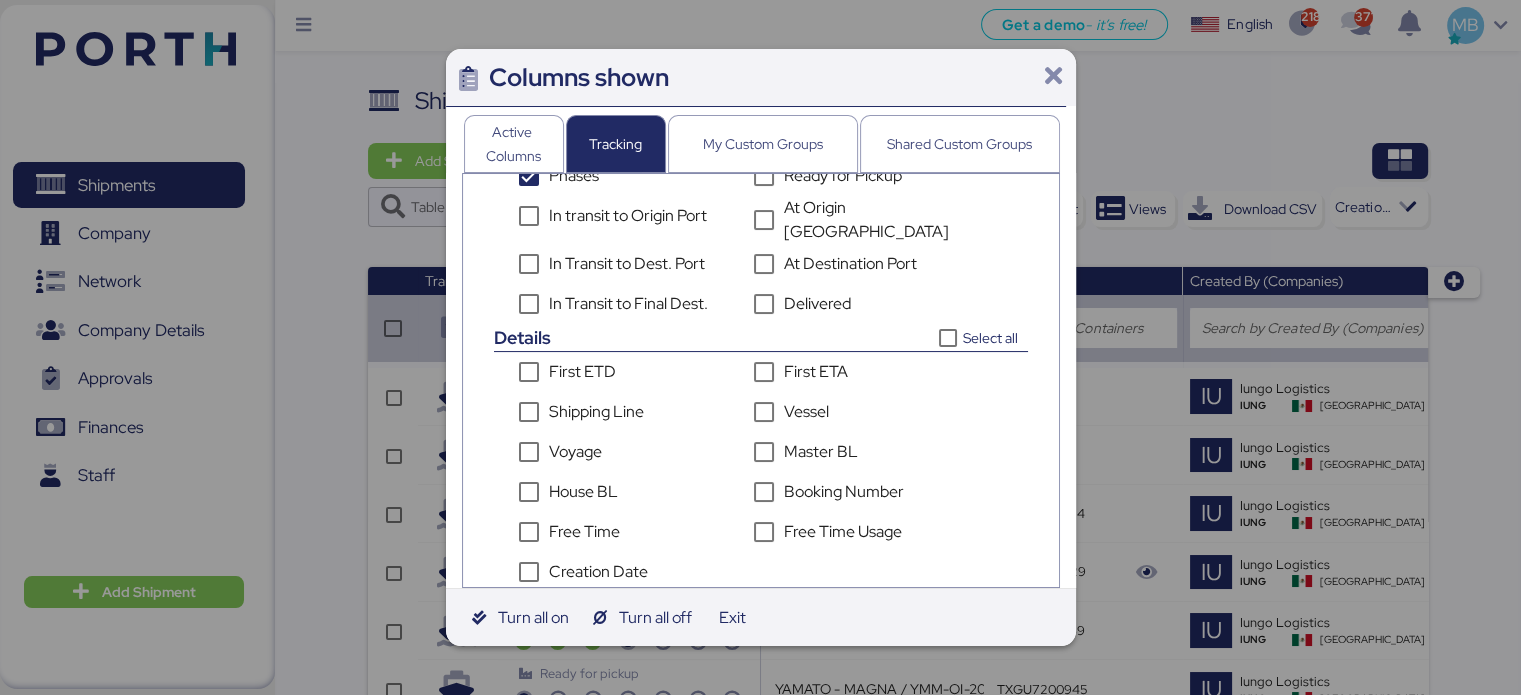 scroll, scrollTop: 568, scrollLeft: 0, axis: vertical 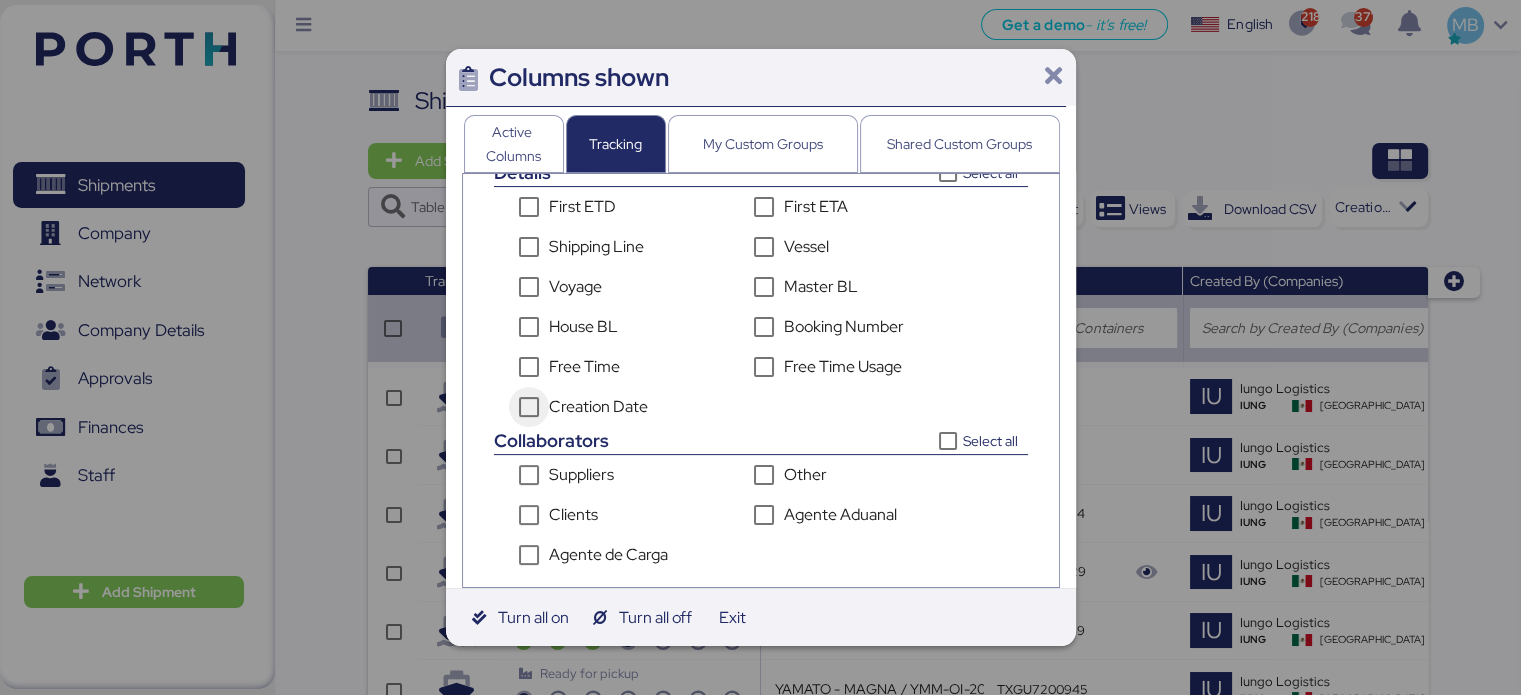 click at bounding box center (529, 407) 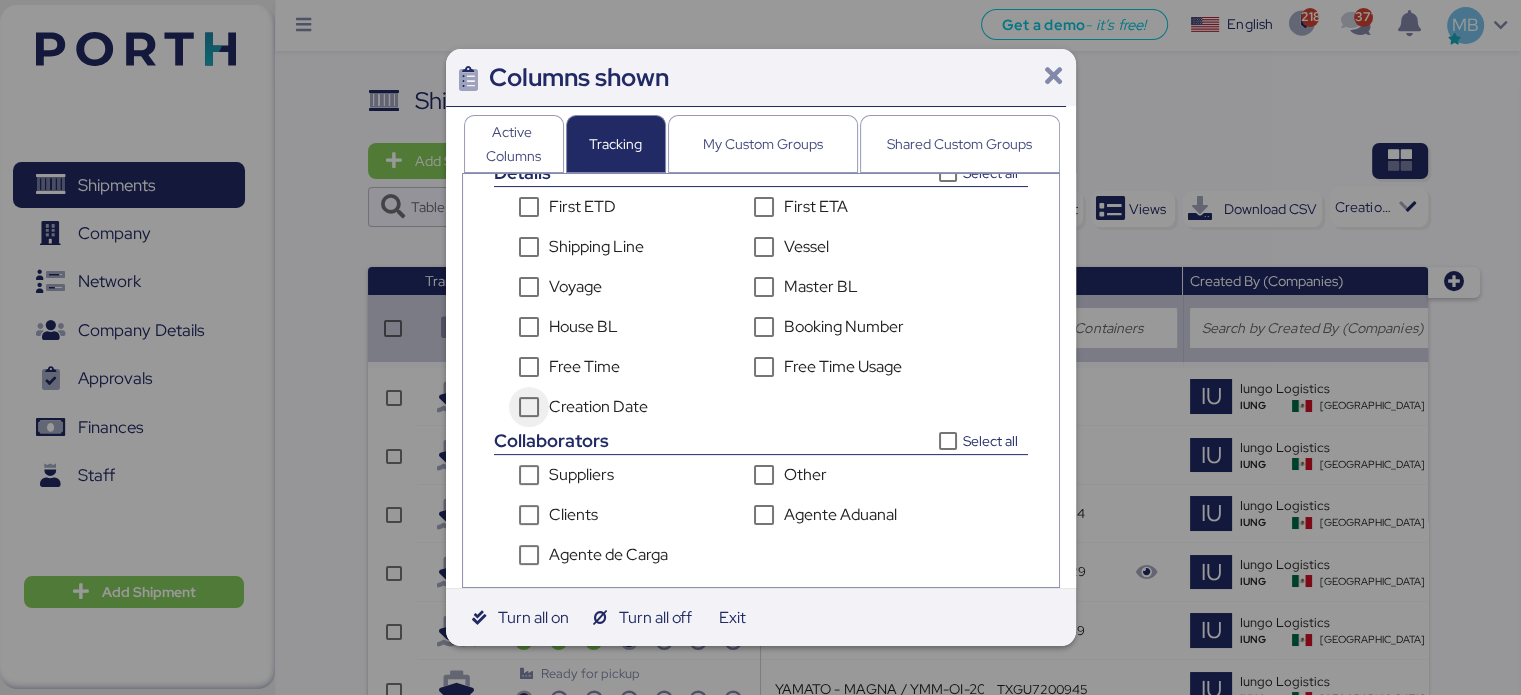 click 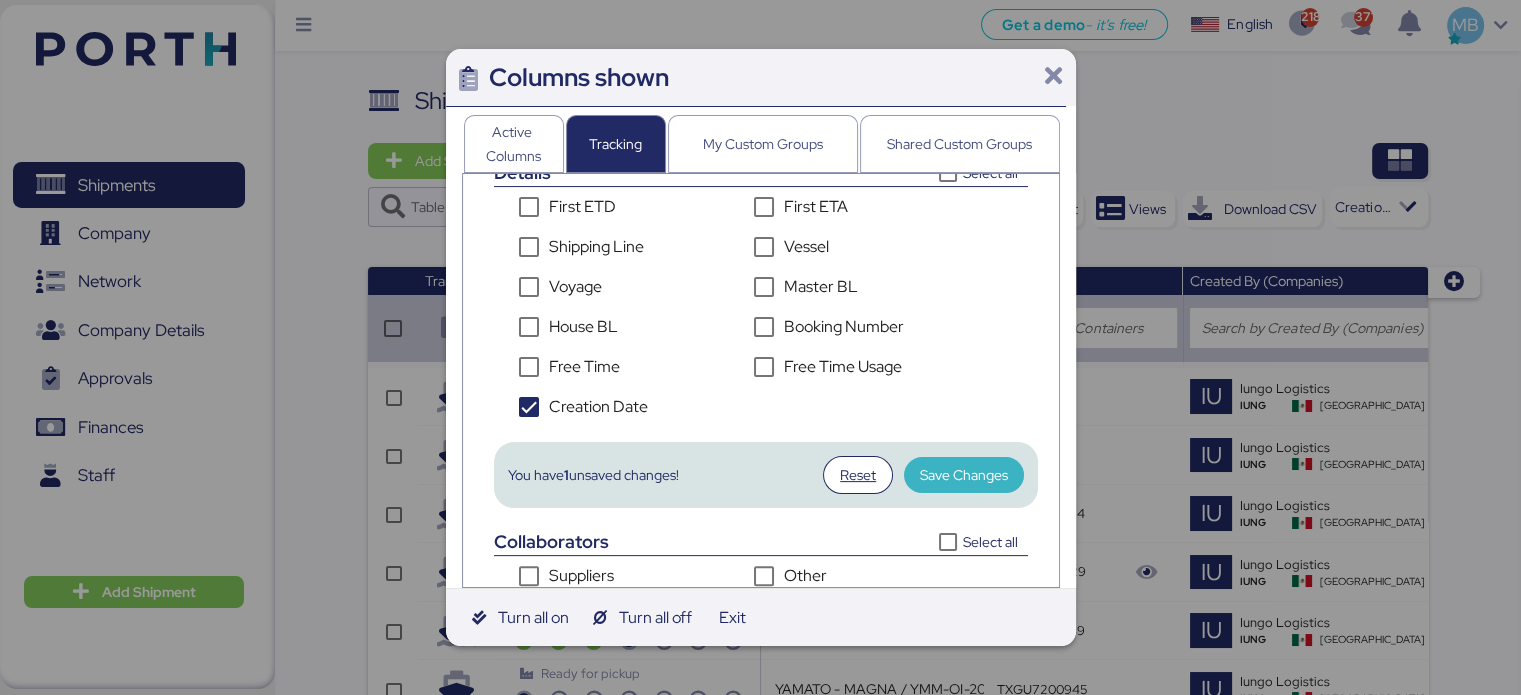 click on "Save Changes" at bounding box center (964, 475) 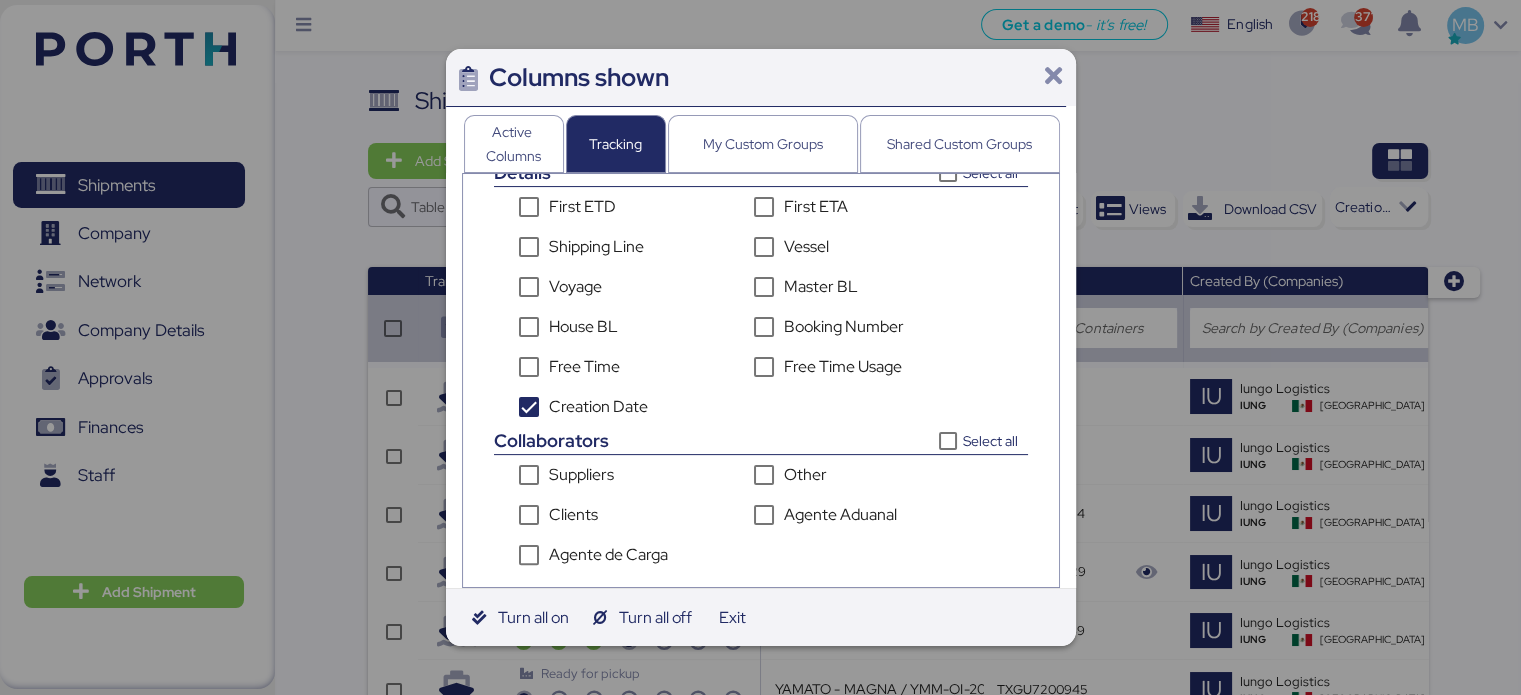 click at bounding box center (1053, 76) 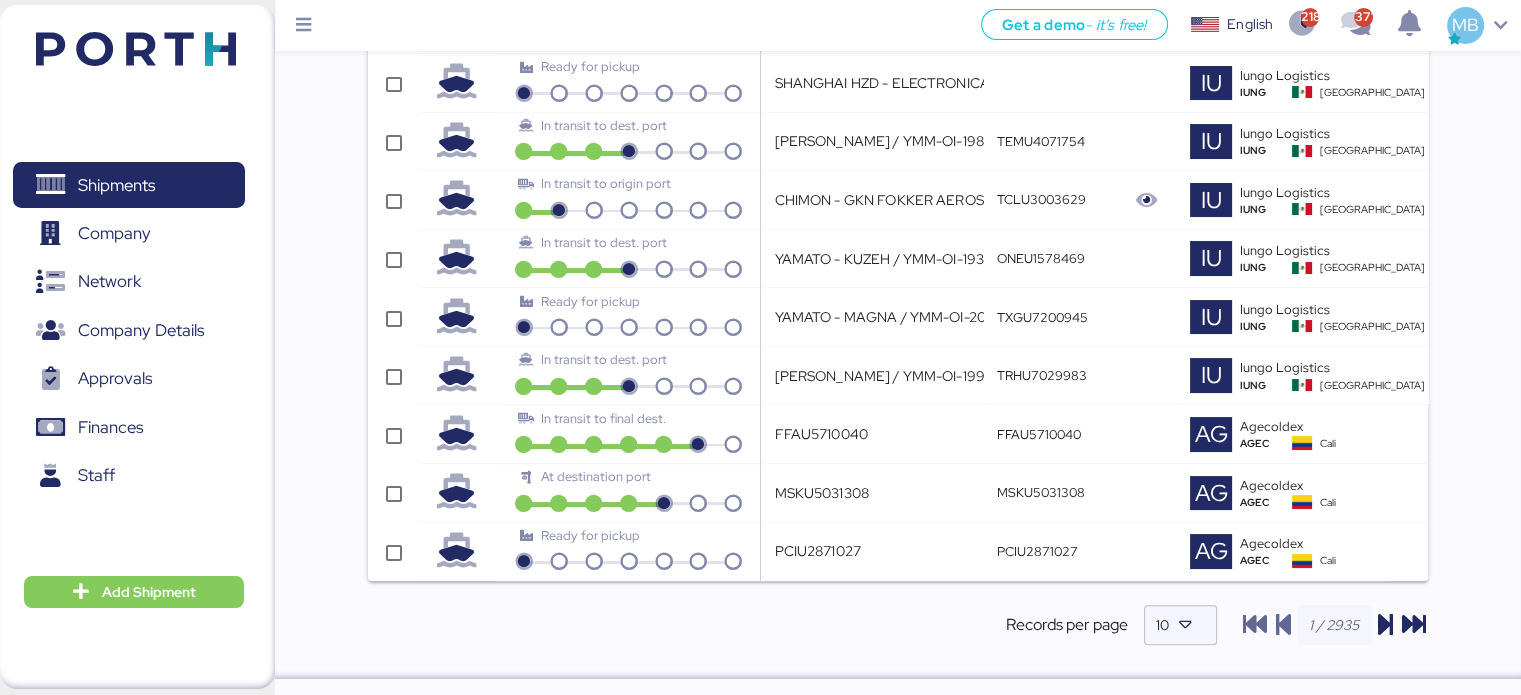 scroll, scrollTop: 385, scrollLeft: 0, axis: vertical 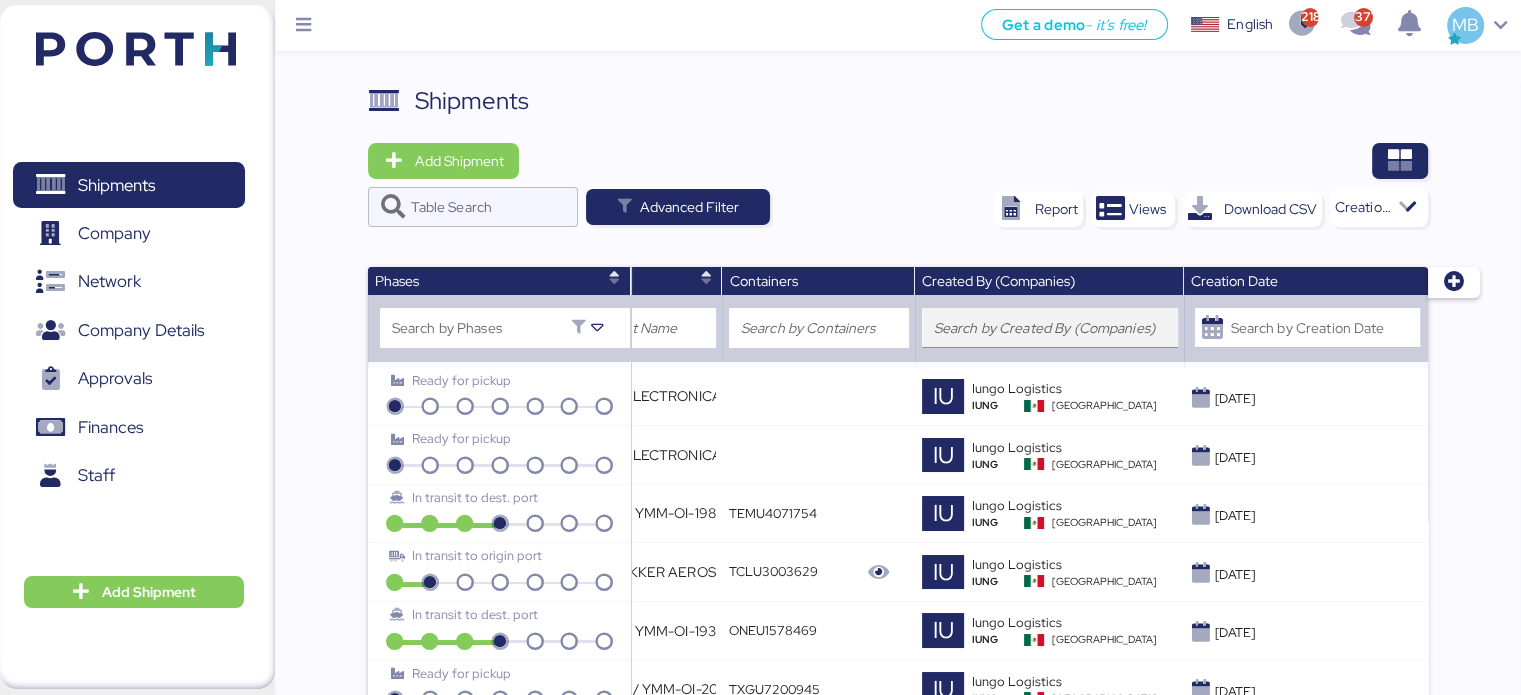 click at bounding box center [1050, 328] 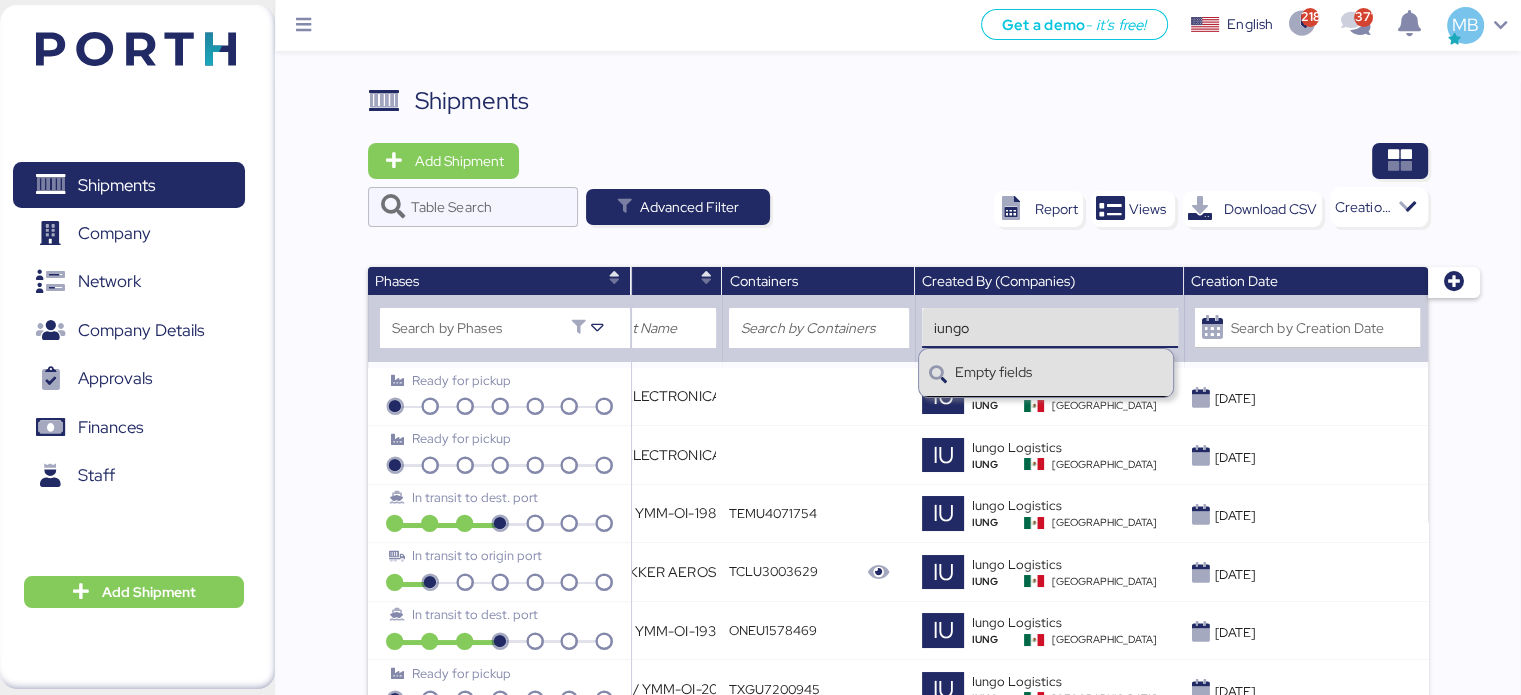 type on "empty" 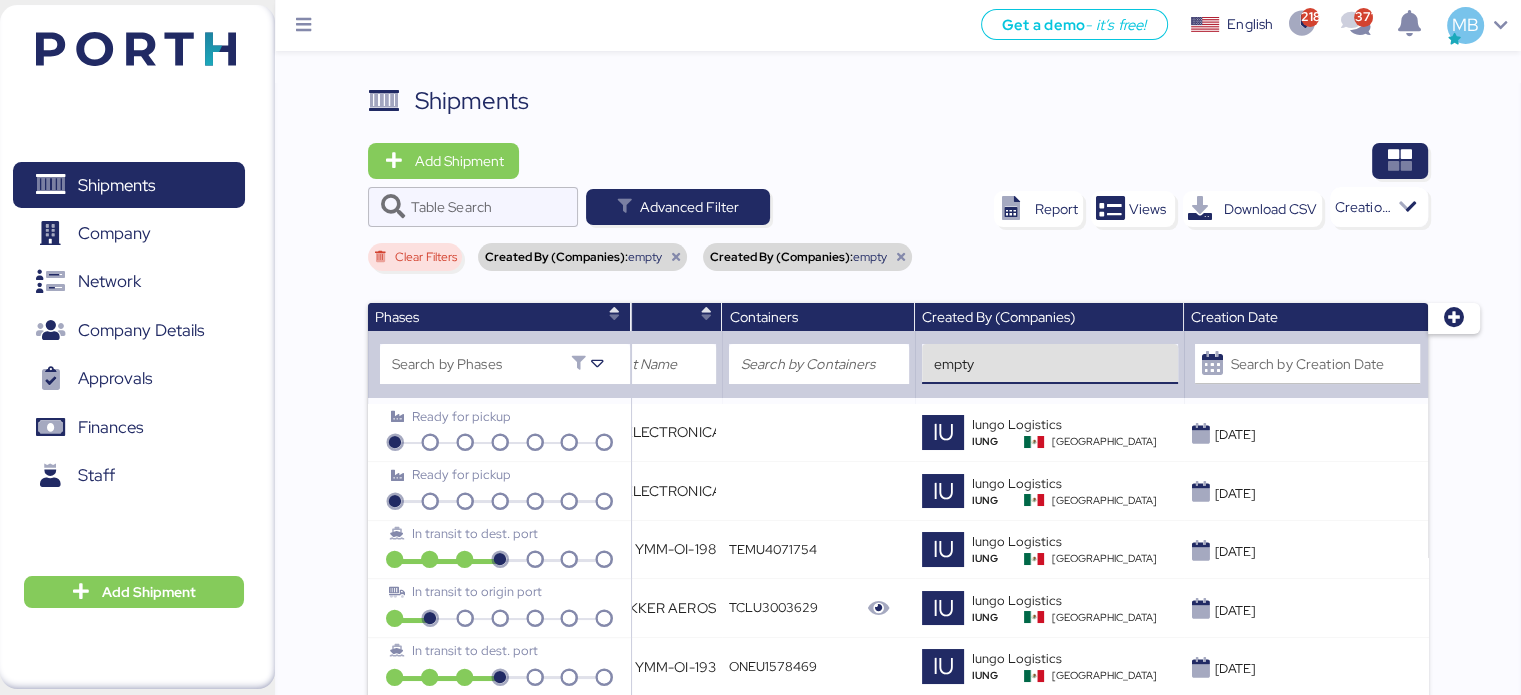 type 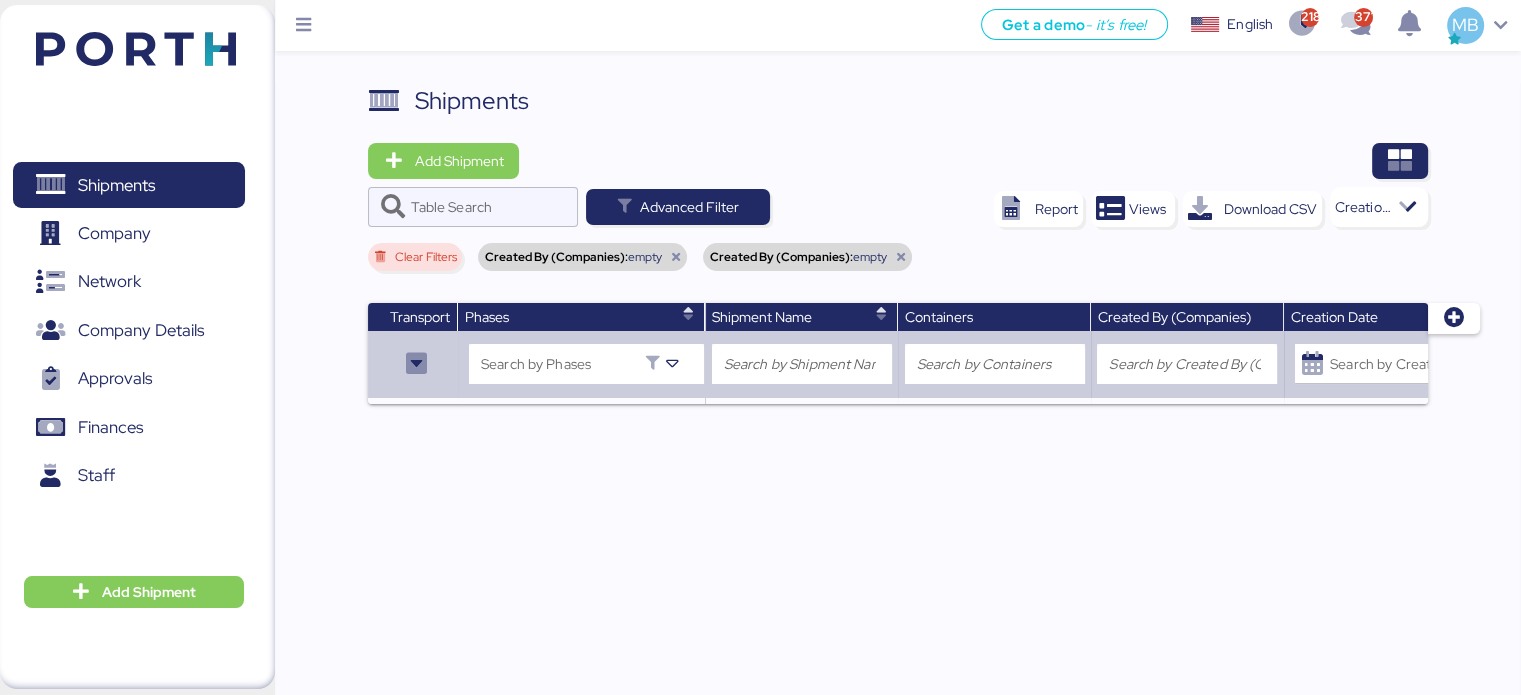 scroll, scrollTop: 0, scrollLeft: 94, axis: horizontal 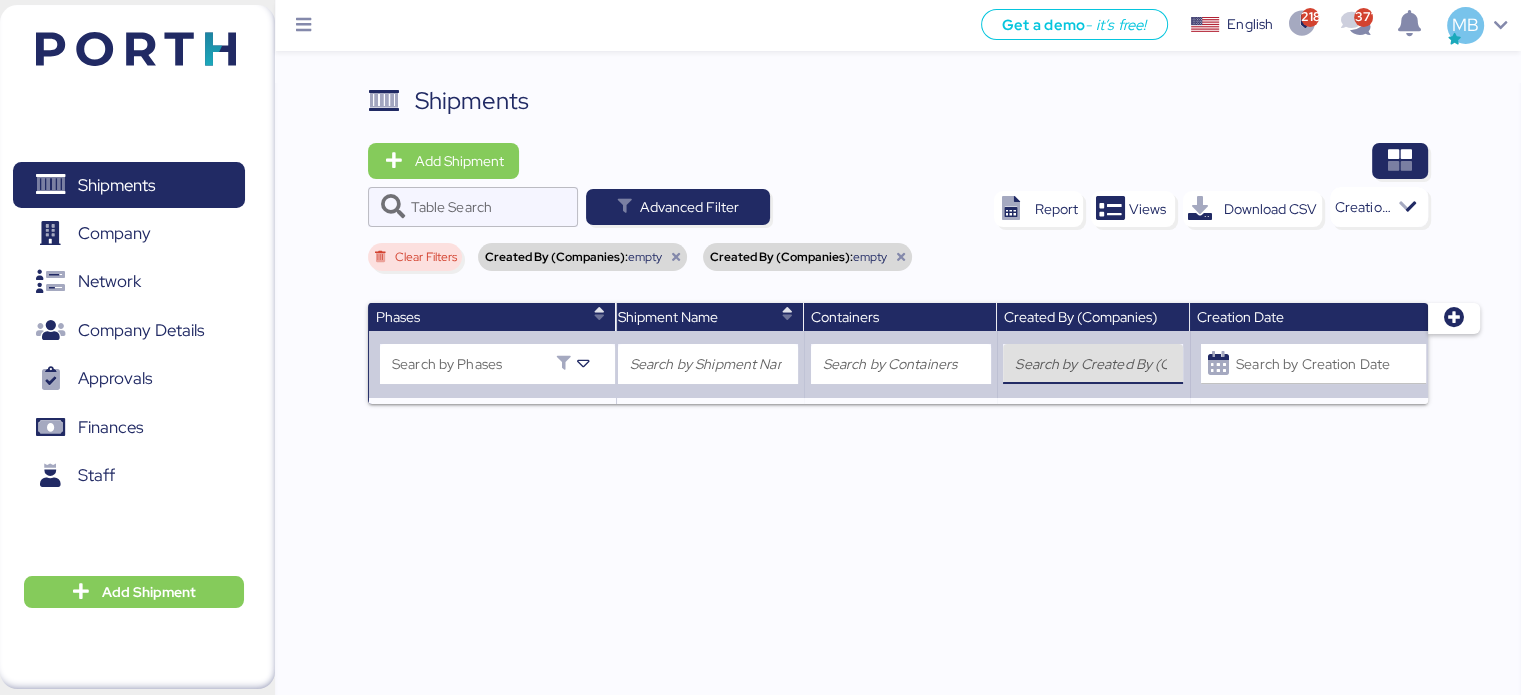 click at bounding box center (1093, 364) 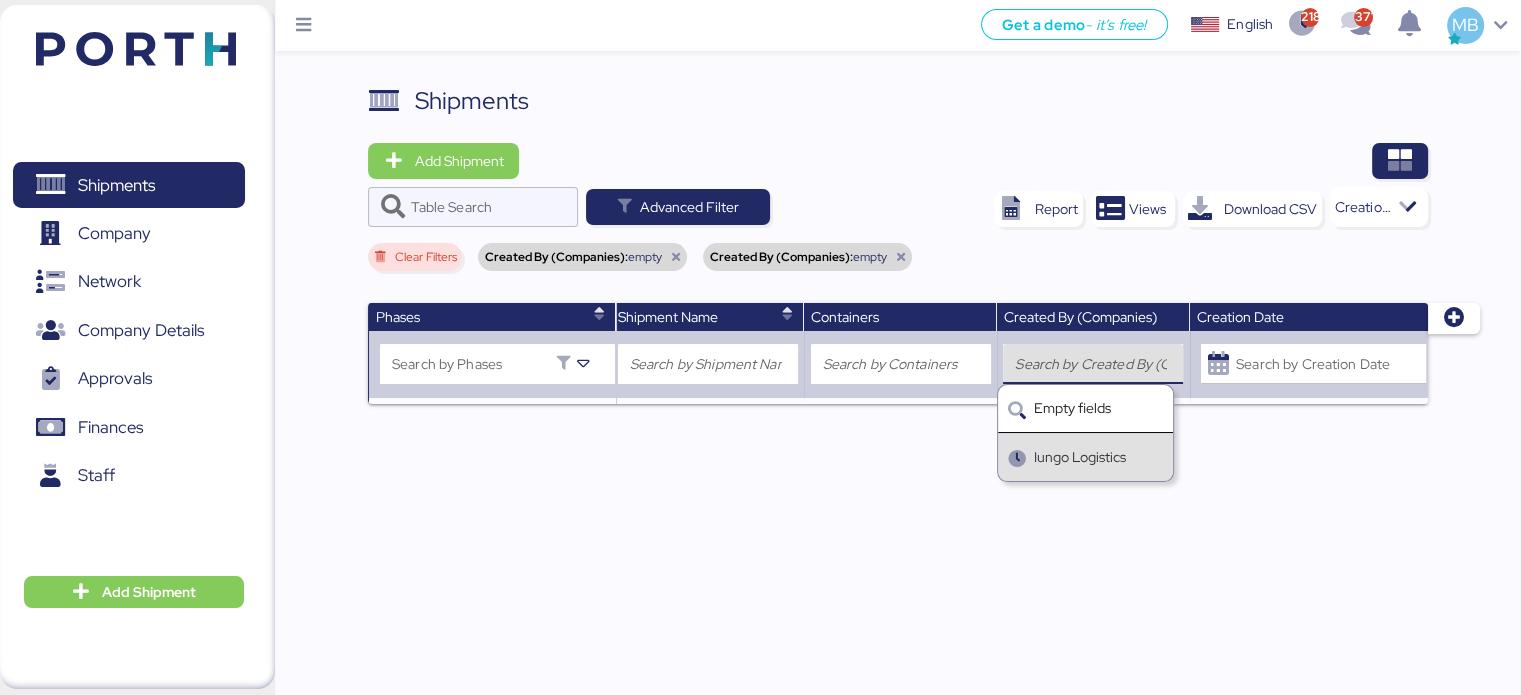 click on "Iungo Logistics" at bounding box center [1080, 457] 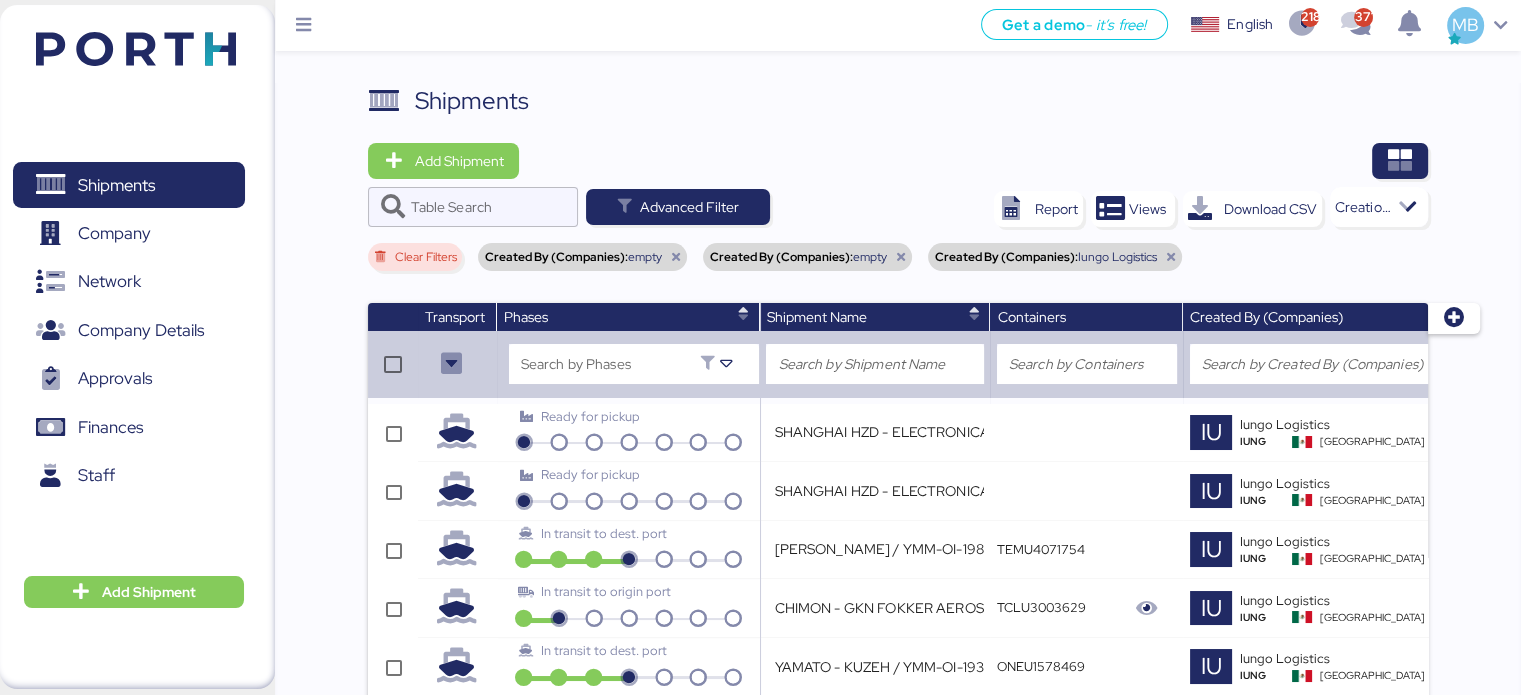 click on "Created By (Companies):  empty" at bounding box center [582, 257] 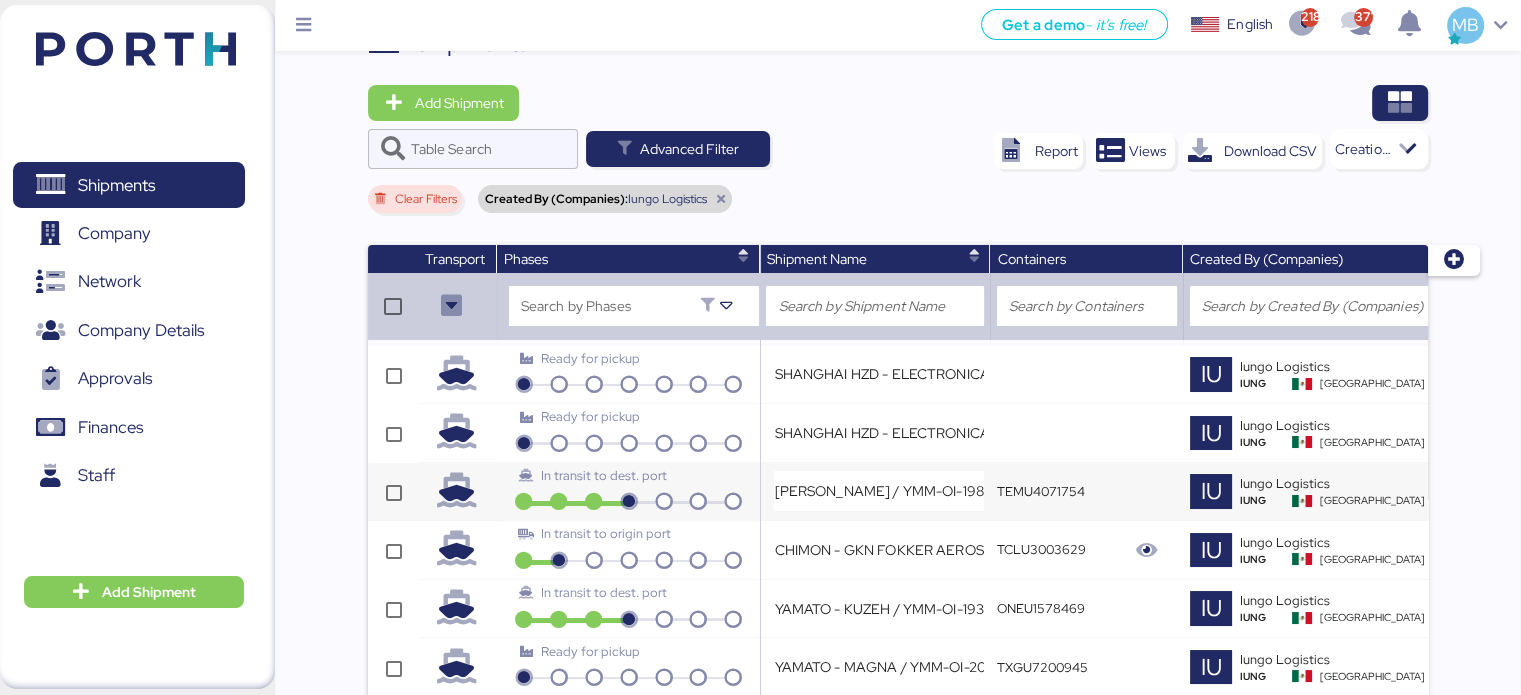 scroll, scrollTop: 421, scrollLeft: 0, axis: vertical 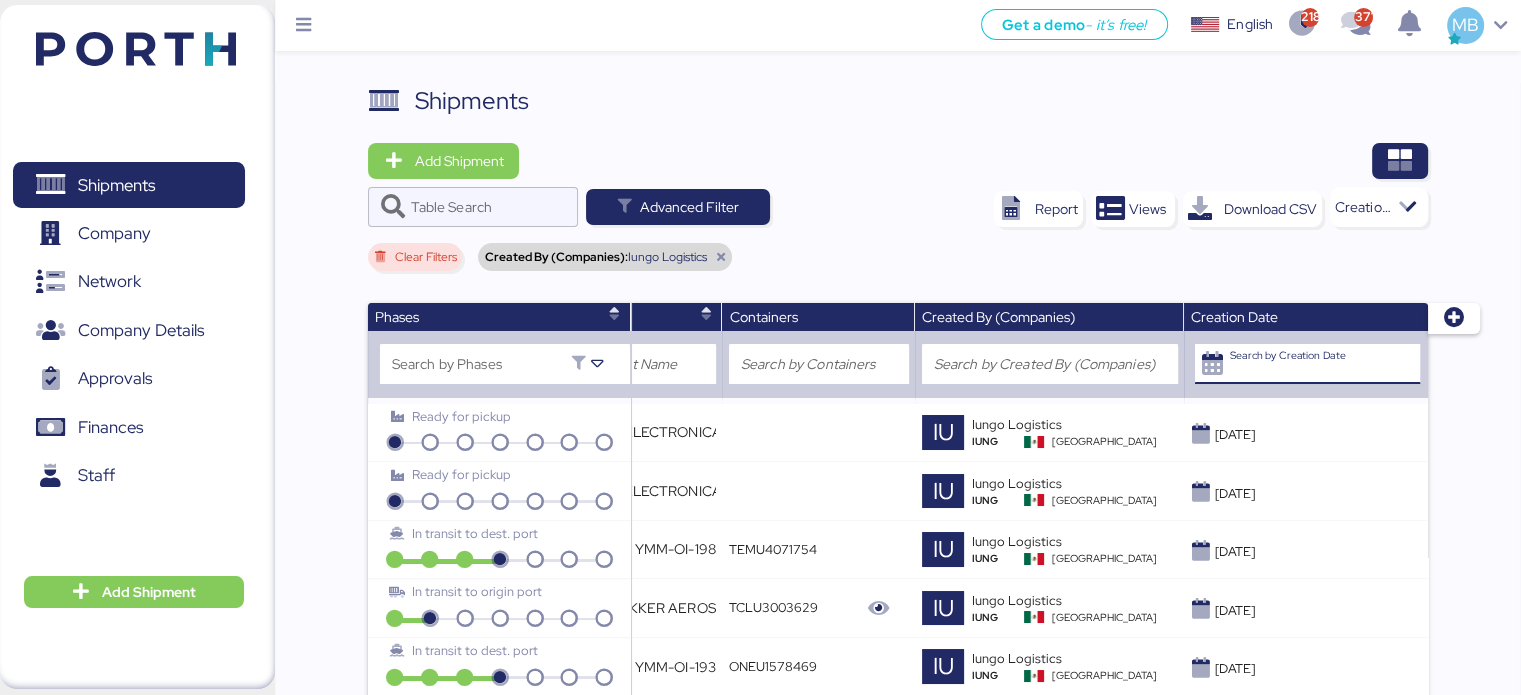 click on "Search by Creation Date" at bounding box center [1325, 364] 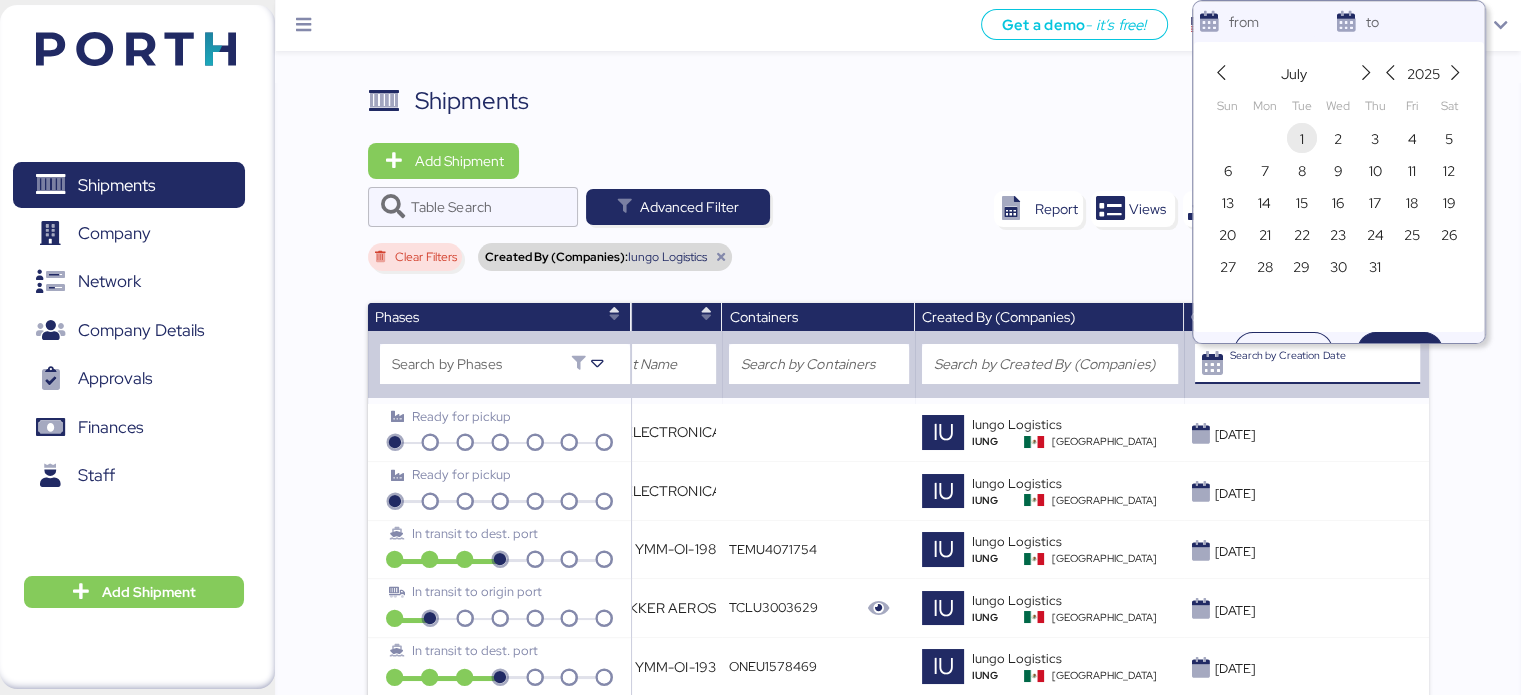 click on "1" at bounding box center (1302, 139) 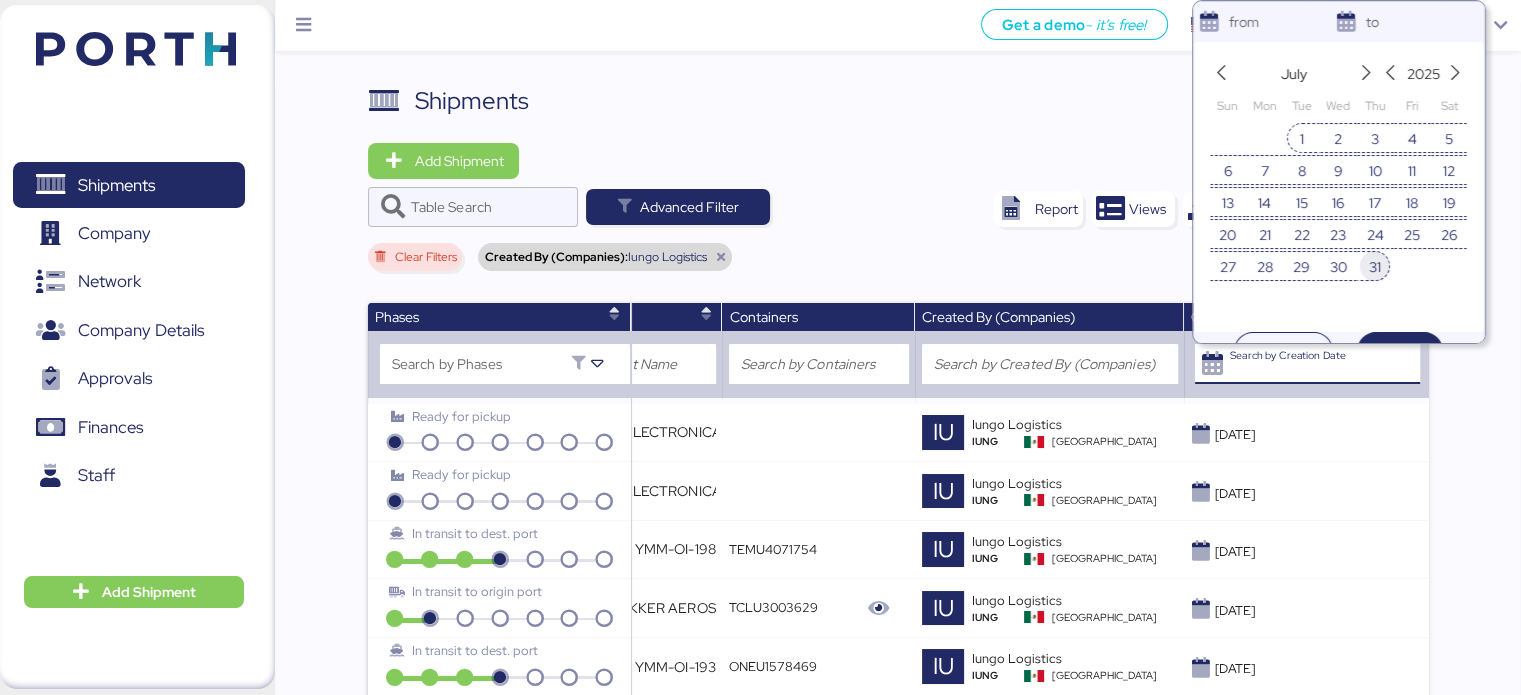 click on "31" at bounding box center [1375, 267] 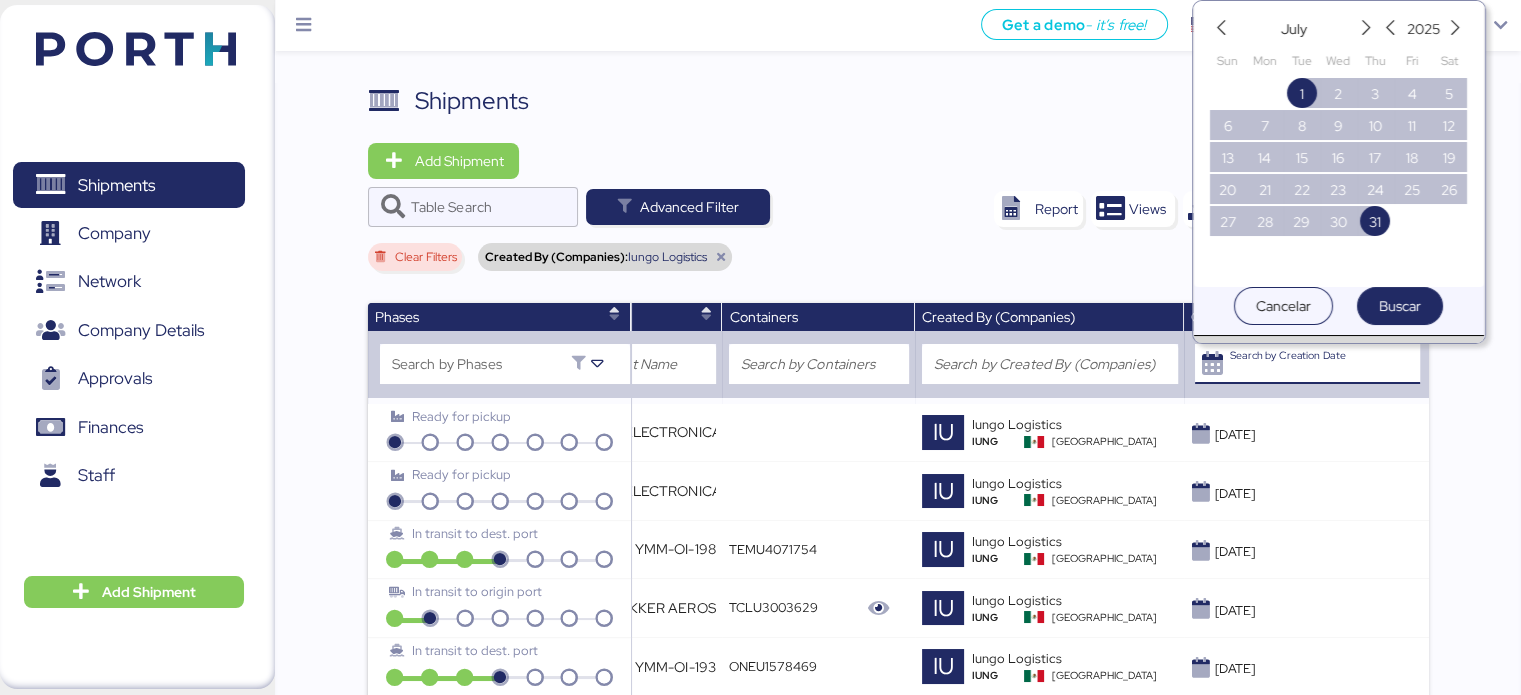 scroll, scrollTop: 68, scrollLeft: 0, axis: vertical 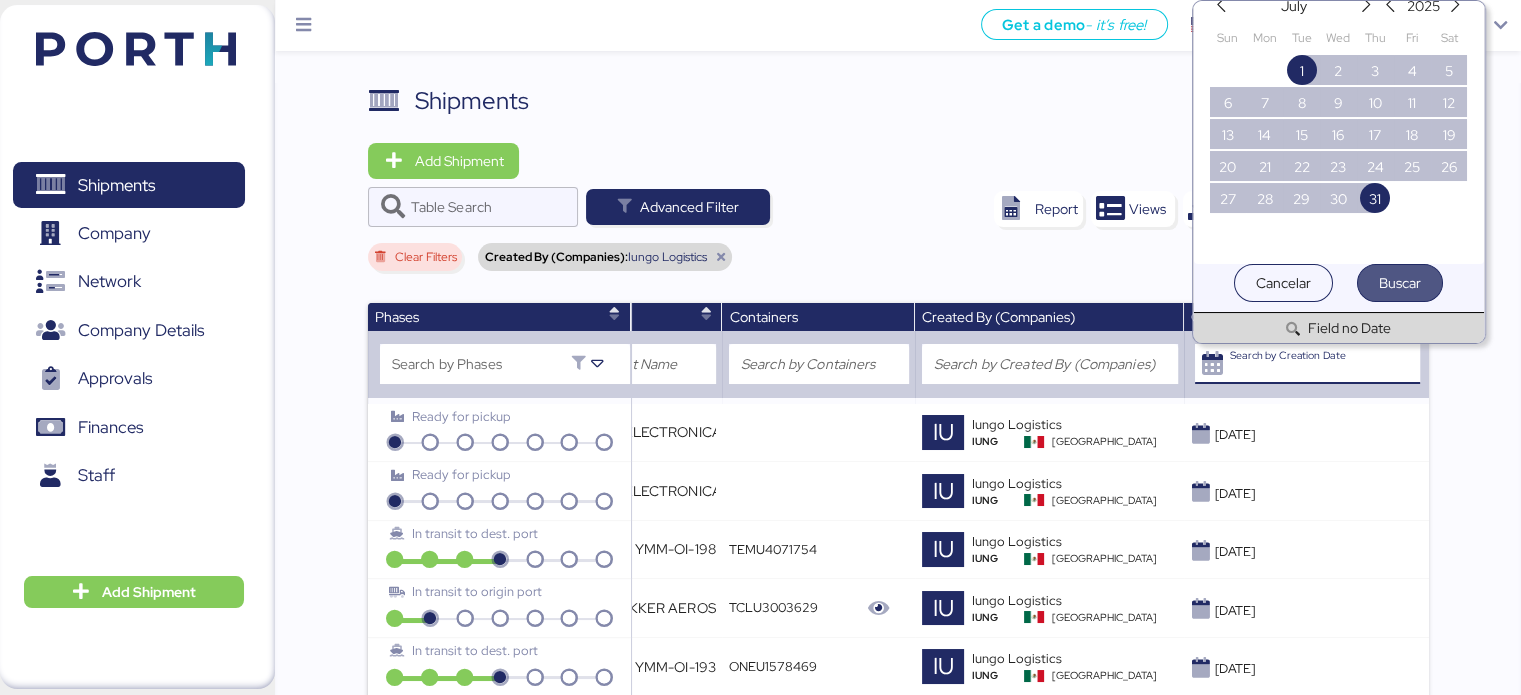 click on "Buscar" at bounding box center (1400, 283) 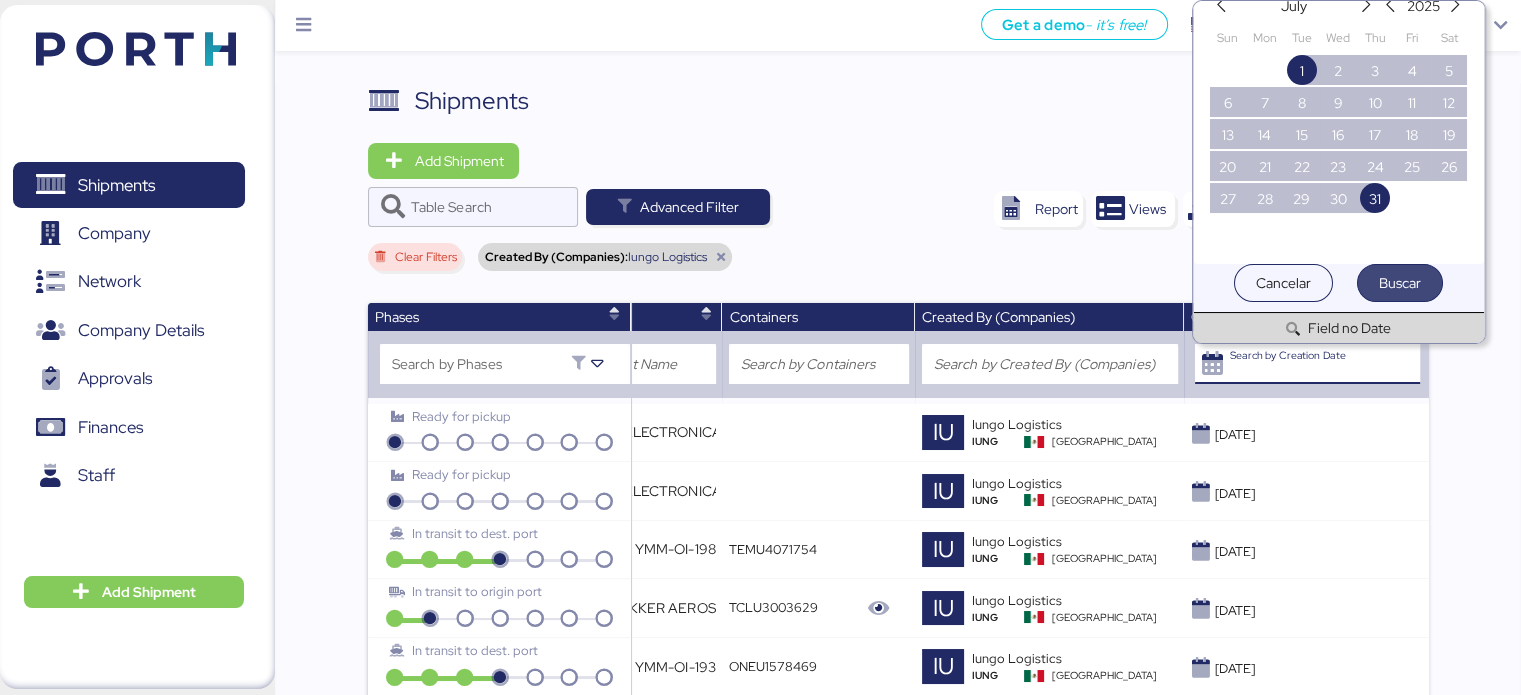 type on "Jul 1, 2025 - Jul 31, 2025" 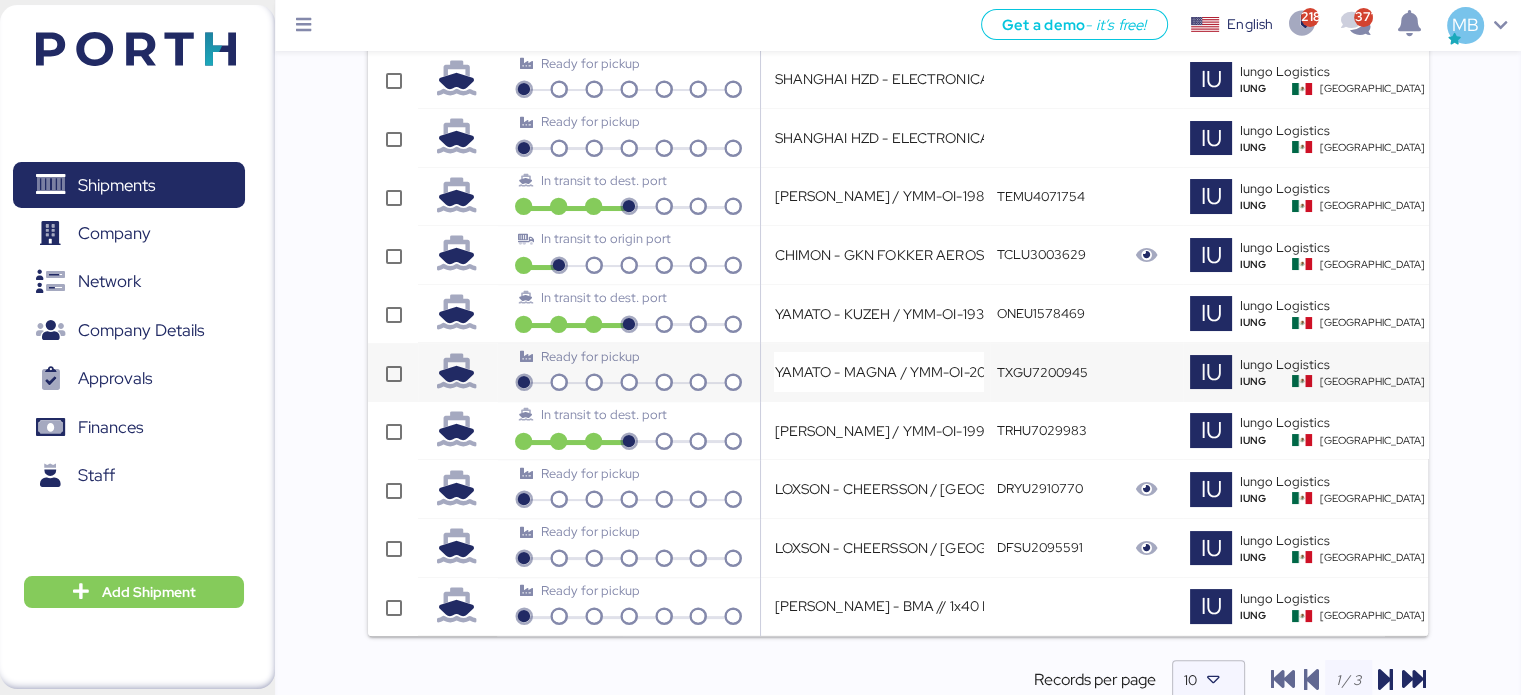 scroll, scrollTop: 421, scrollLeft: 0, axis: vertical 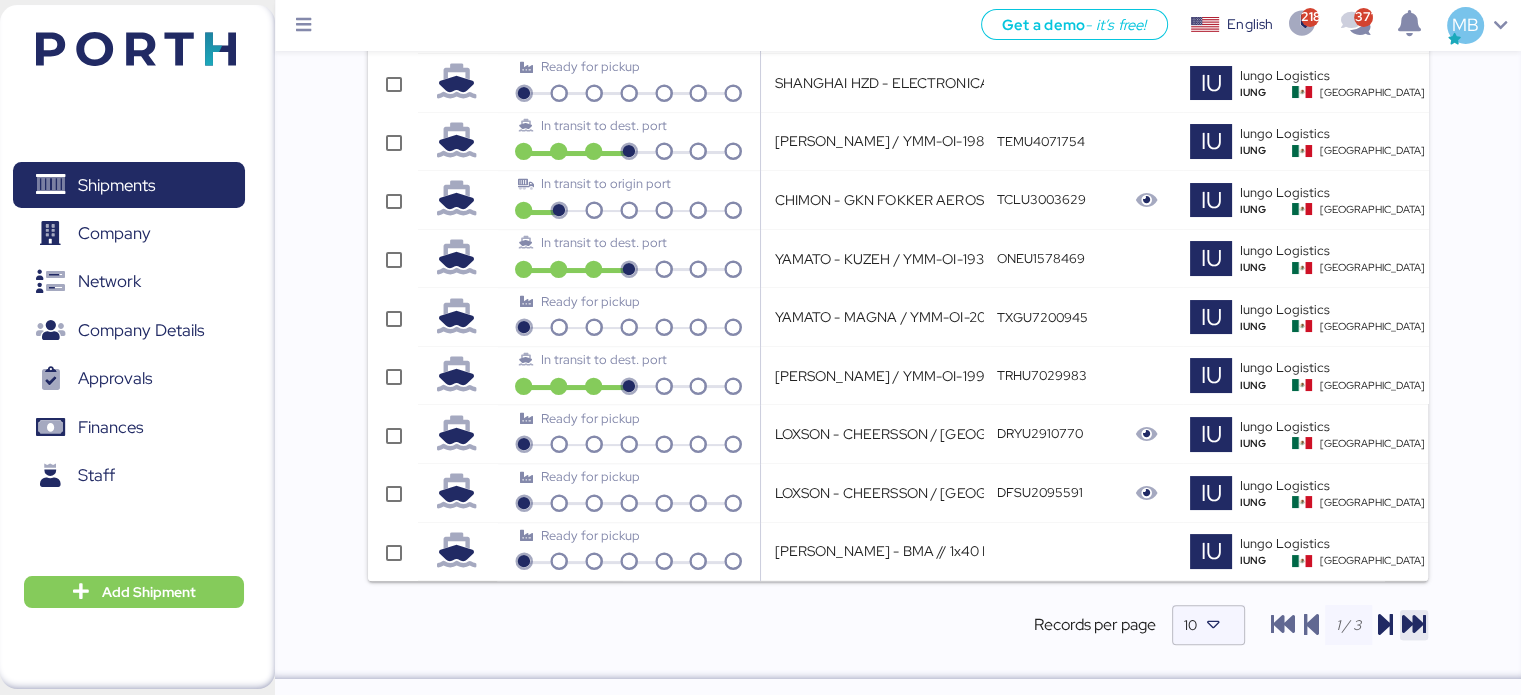 click at bounding box center [1414, 625] 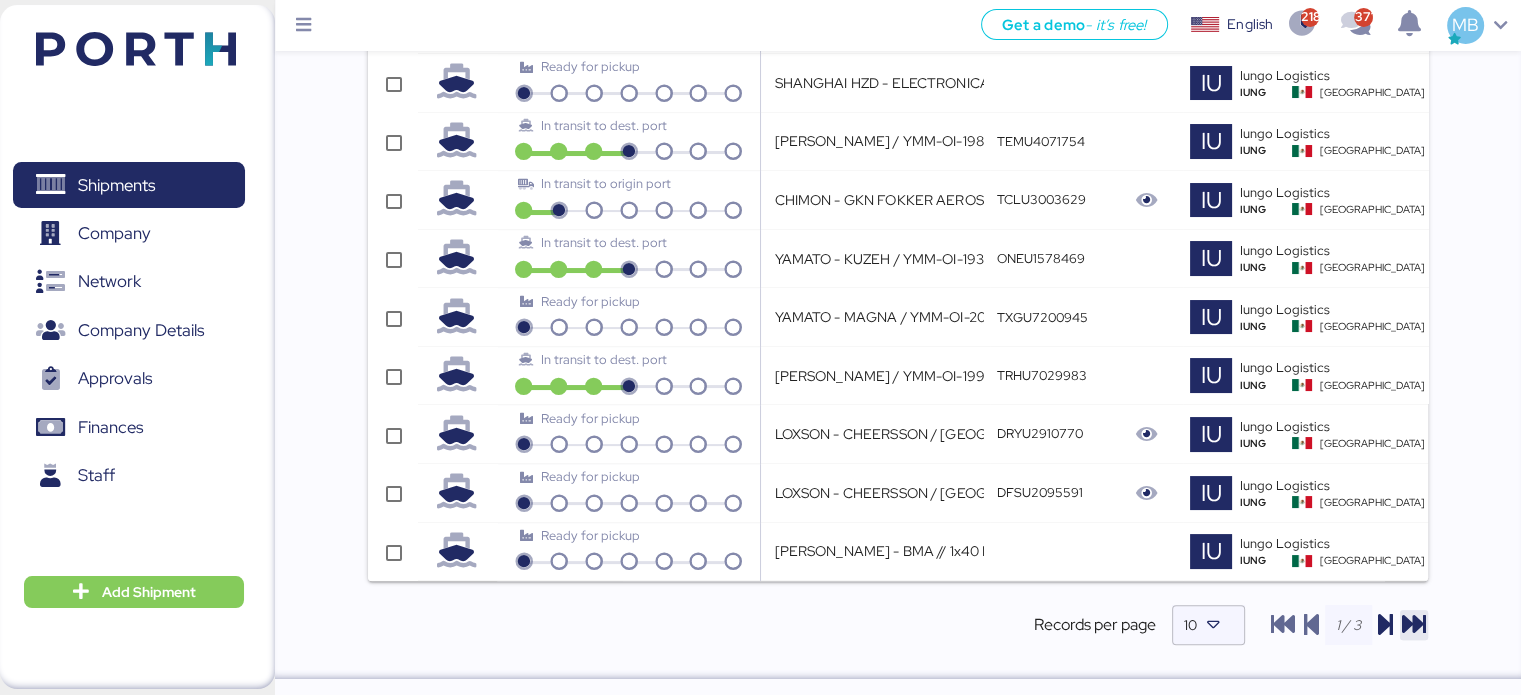 scroll, scrollTop: 58, scrollLeft: 0, axis: vertical 